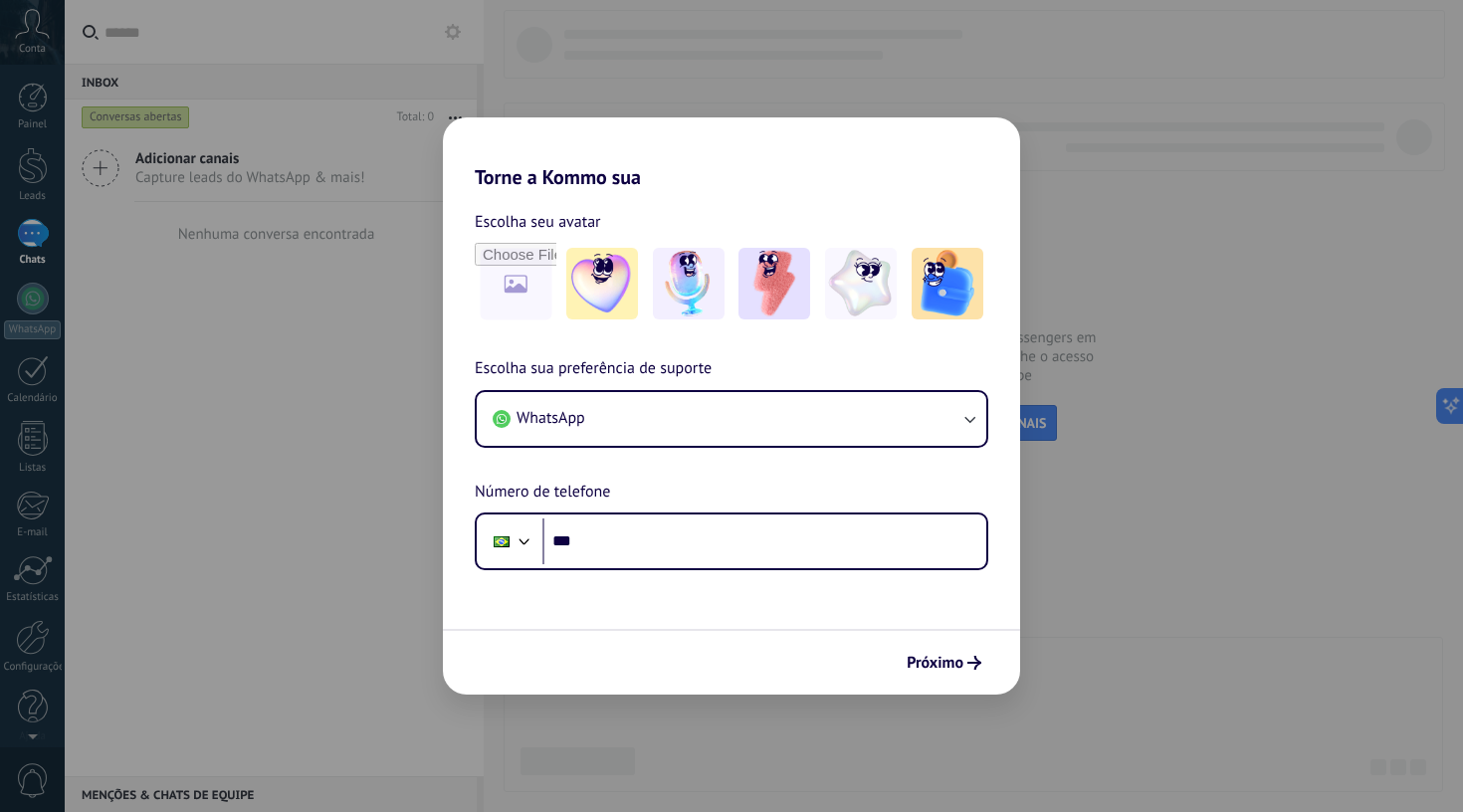 scroll, scrollTop: 0, scrollLeft: 0, axis: both 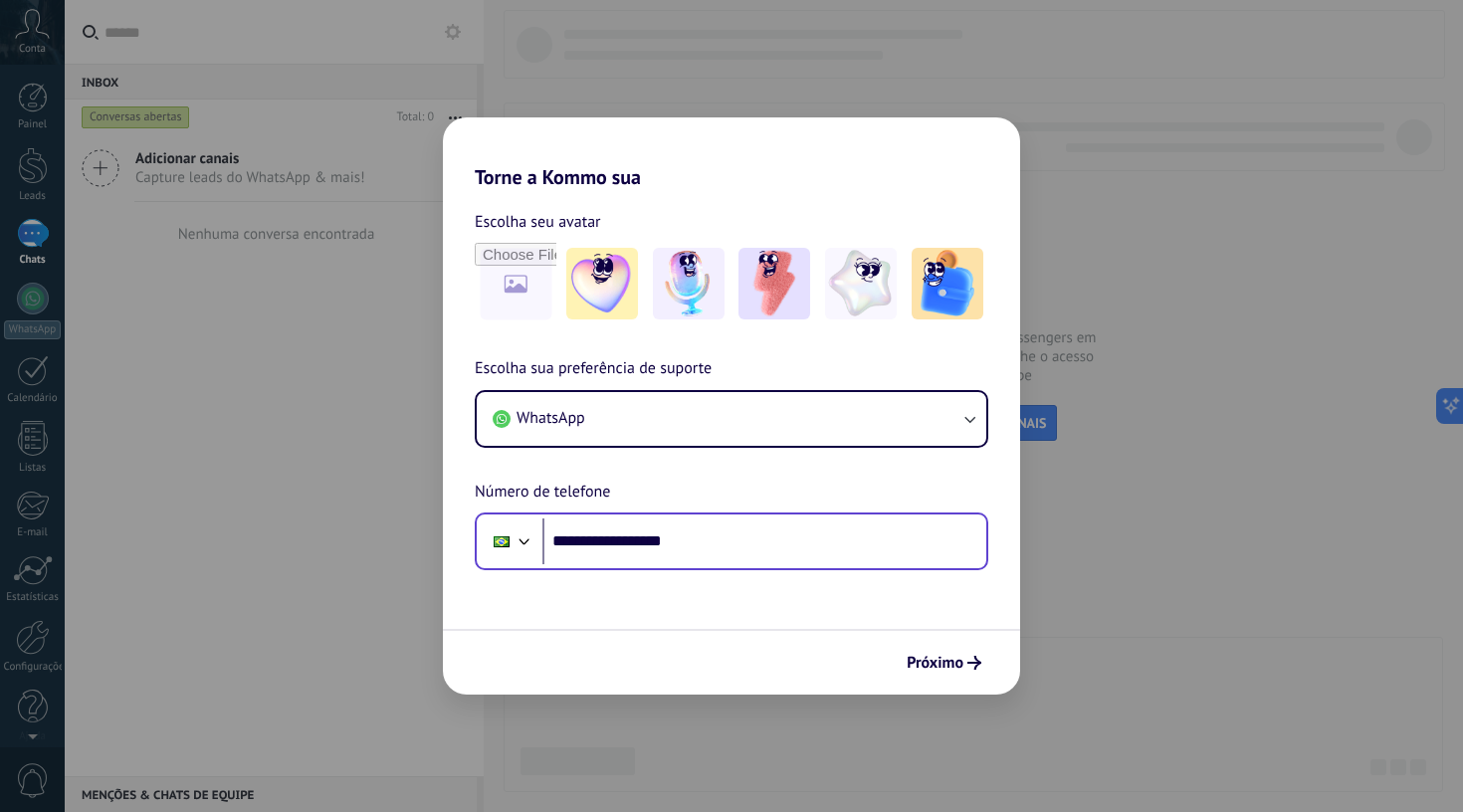 click on "**********" at bounding box center [764, 541] 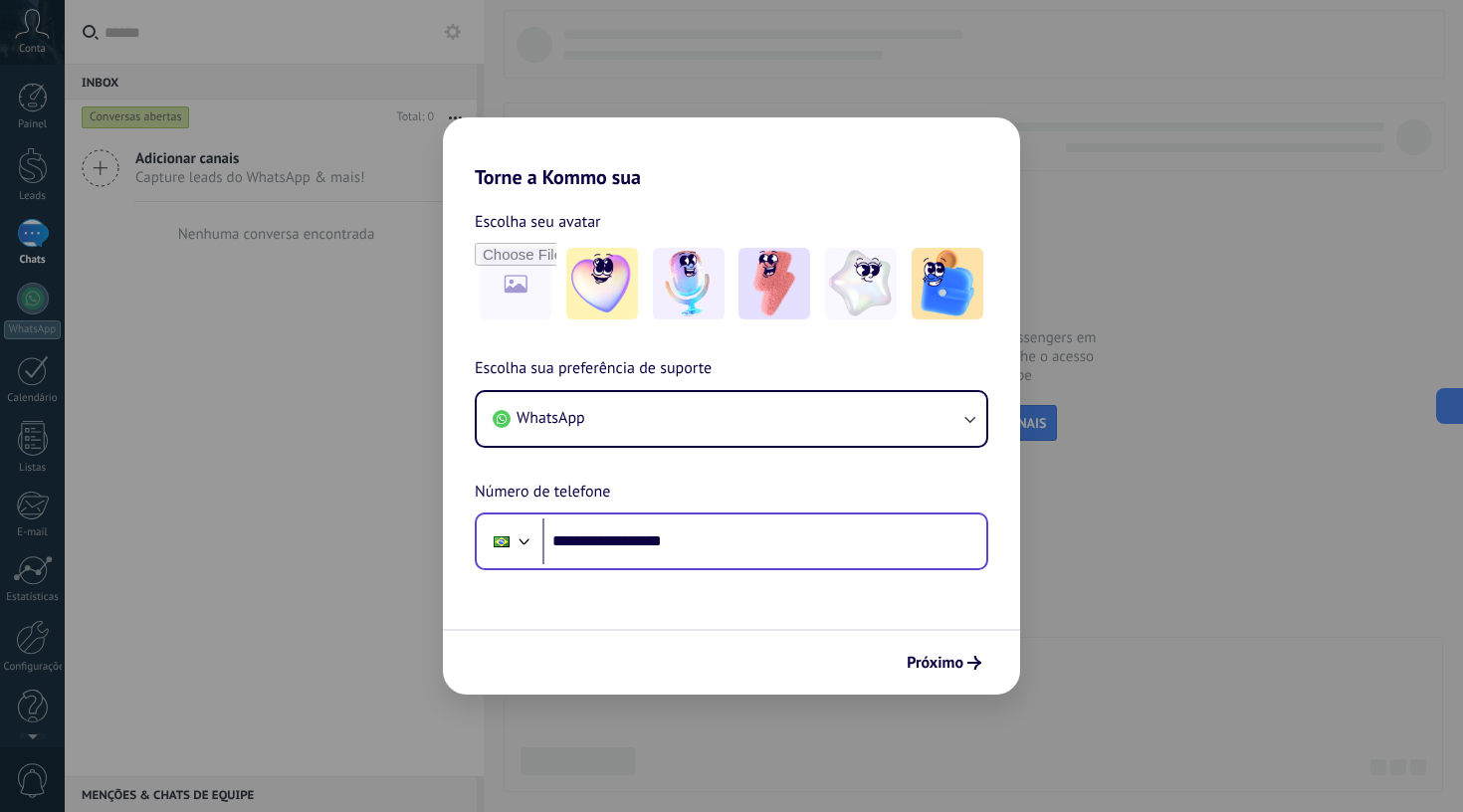 drag, startPoint x: 727, startPoint y: 544, endPoint x: 582, endPoint y: 539, distance: 145.08618 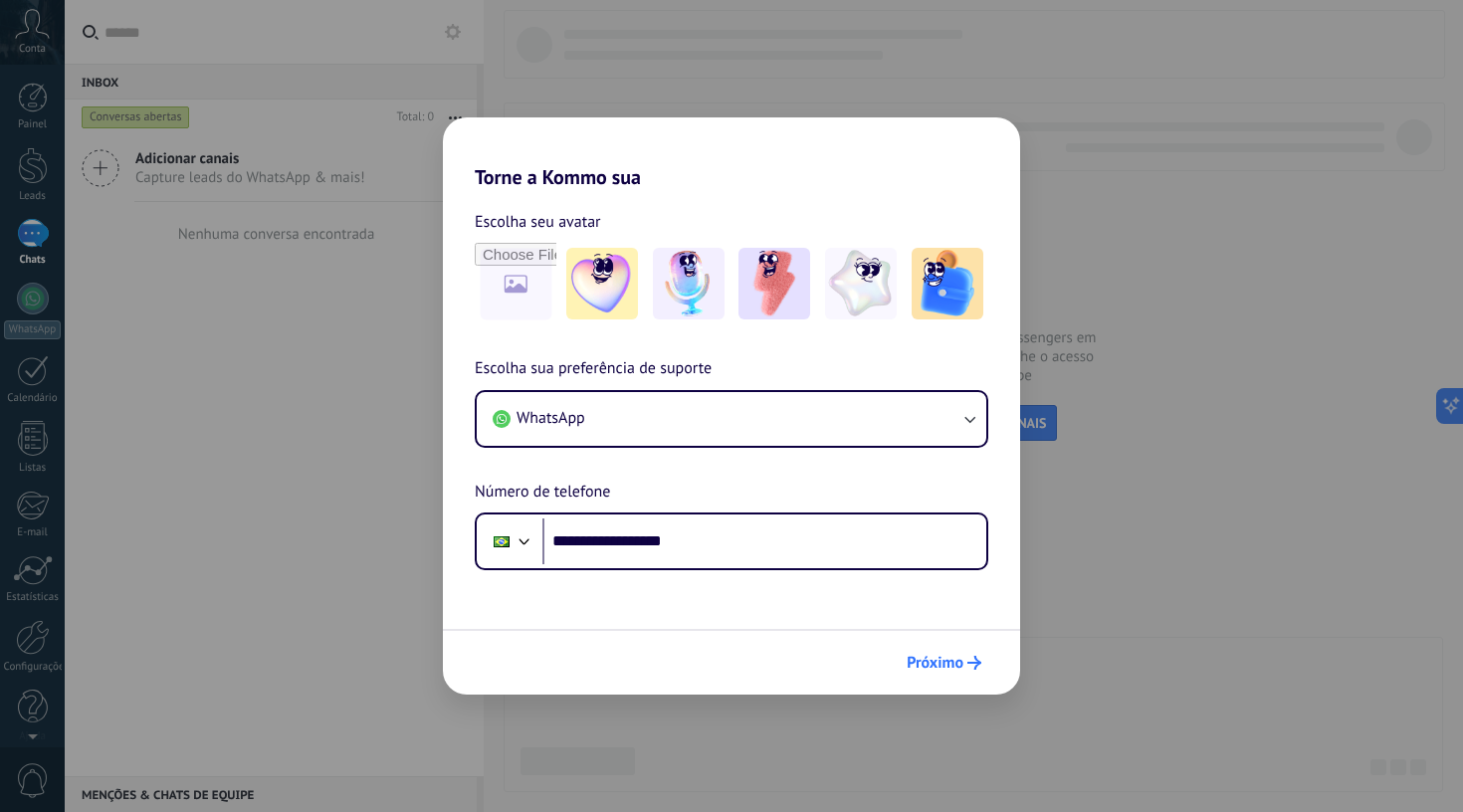 type on "**********" 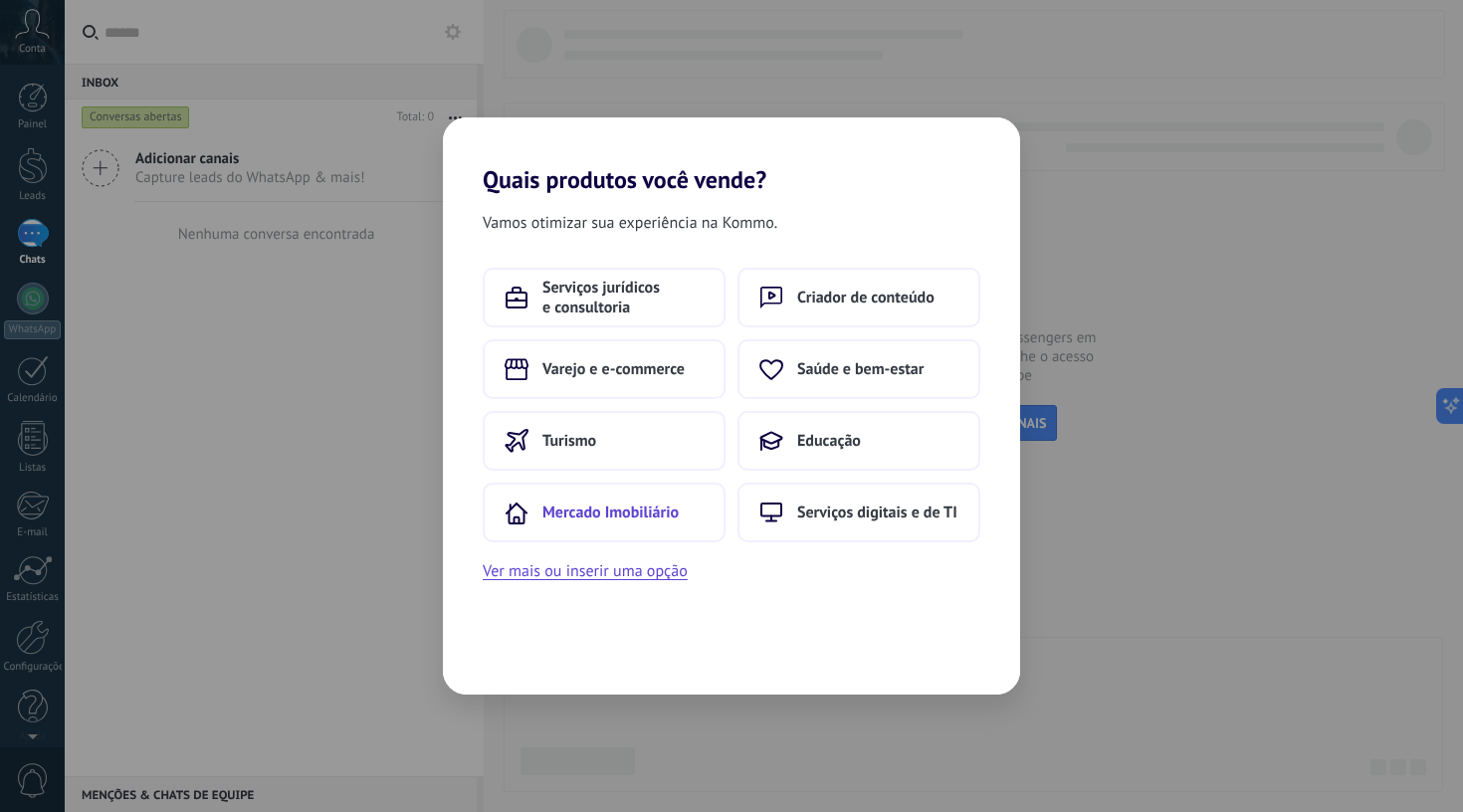 click on "Mercado Imobiliário" at bounding box center (610, 512) 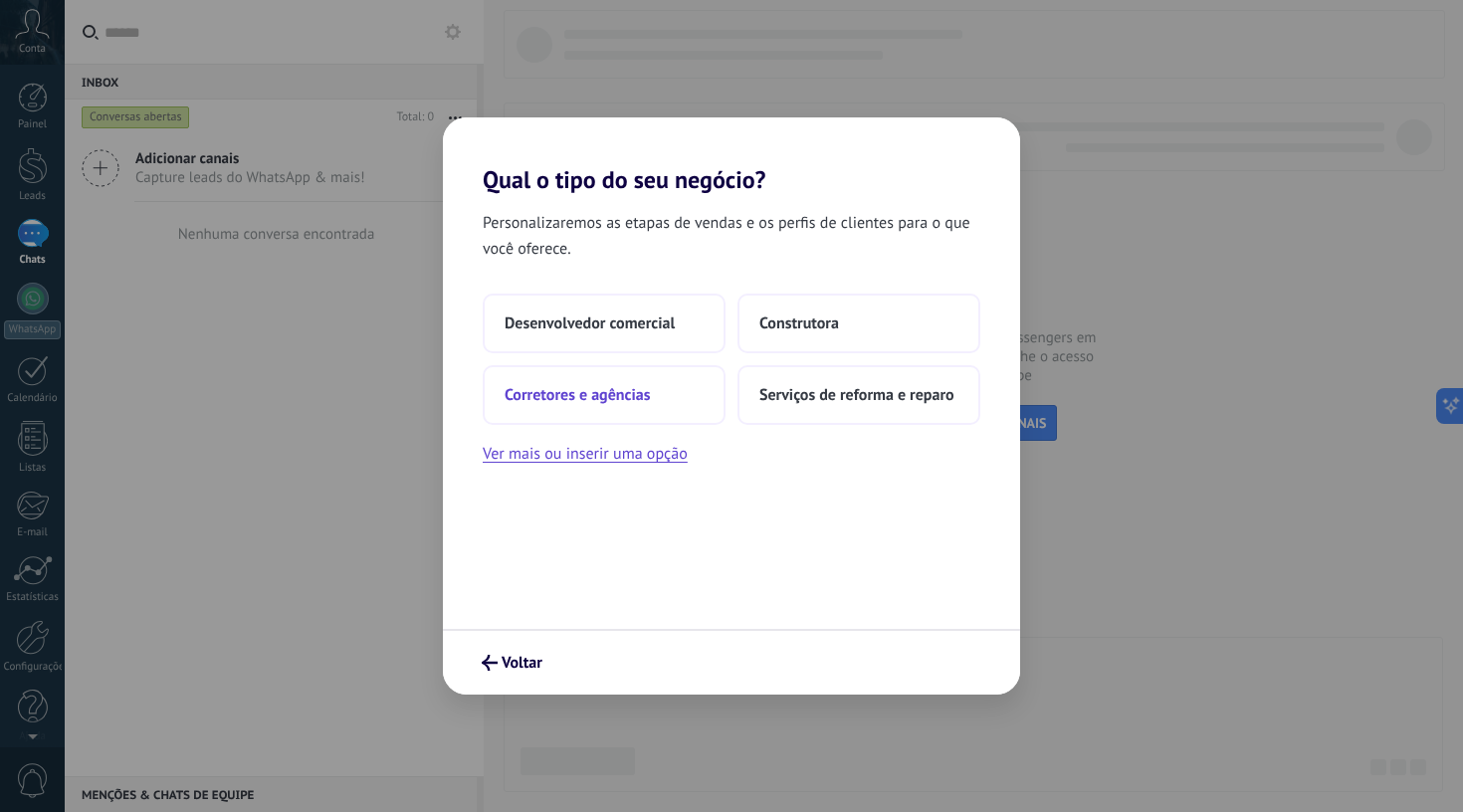 click on "Corretores e agências" at bounding box center (604, 395) 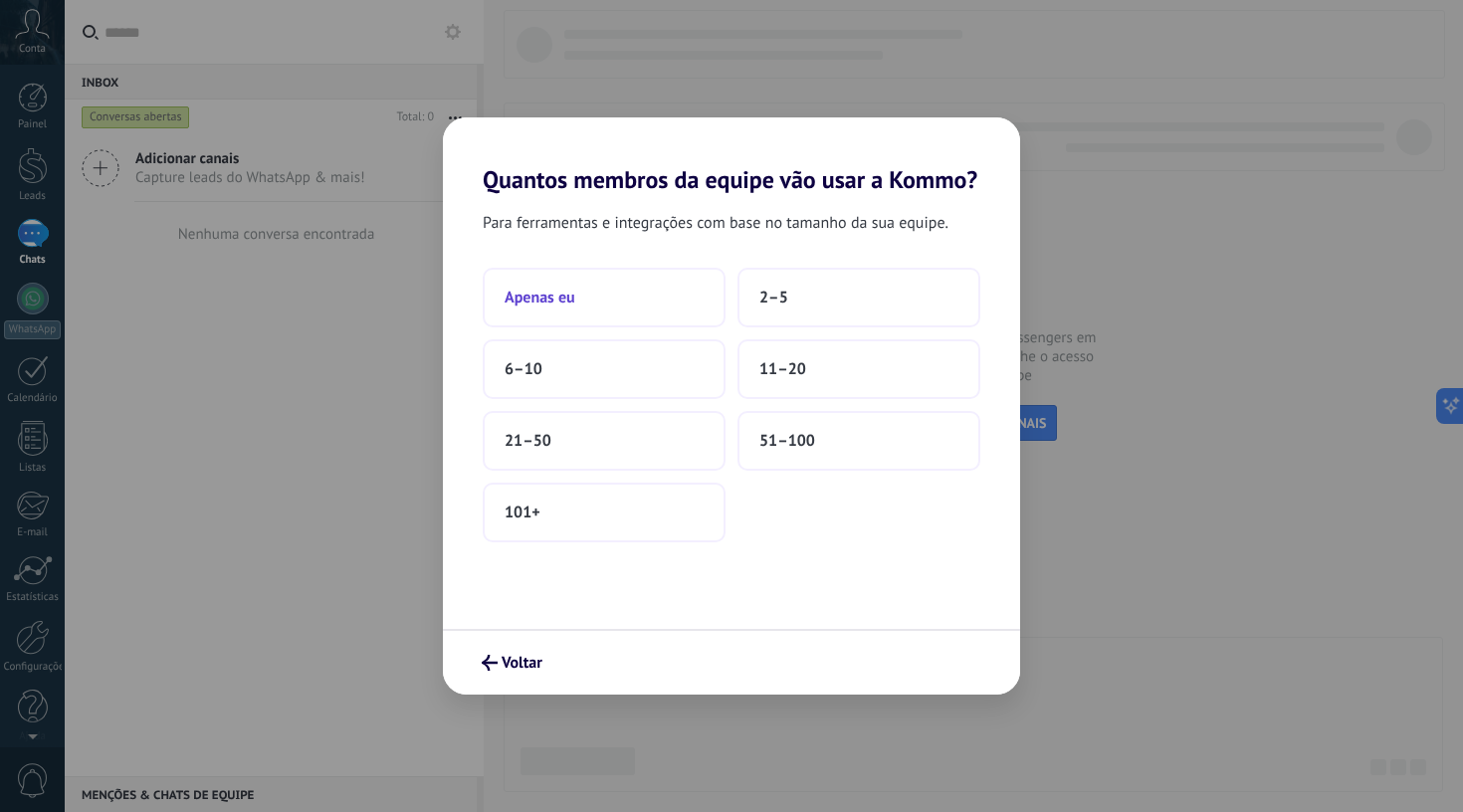 click on "Apenas eu" at bounding box center (604, 298) 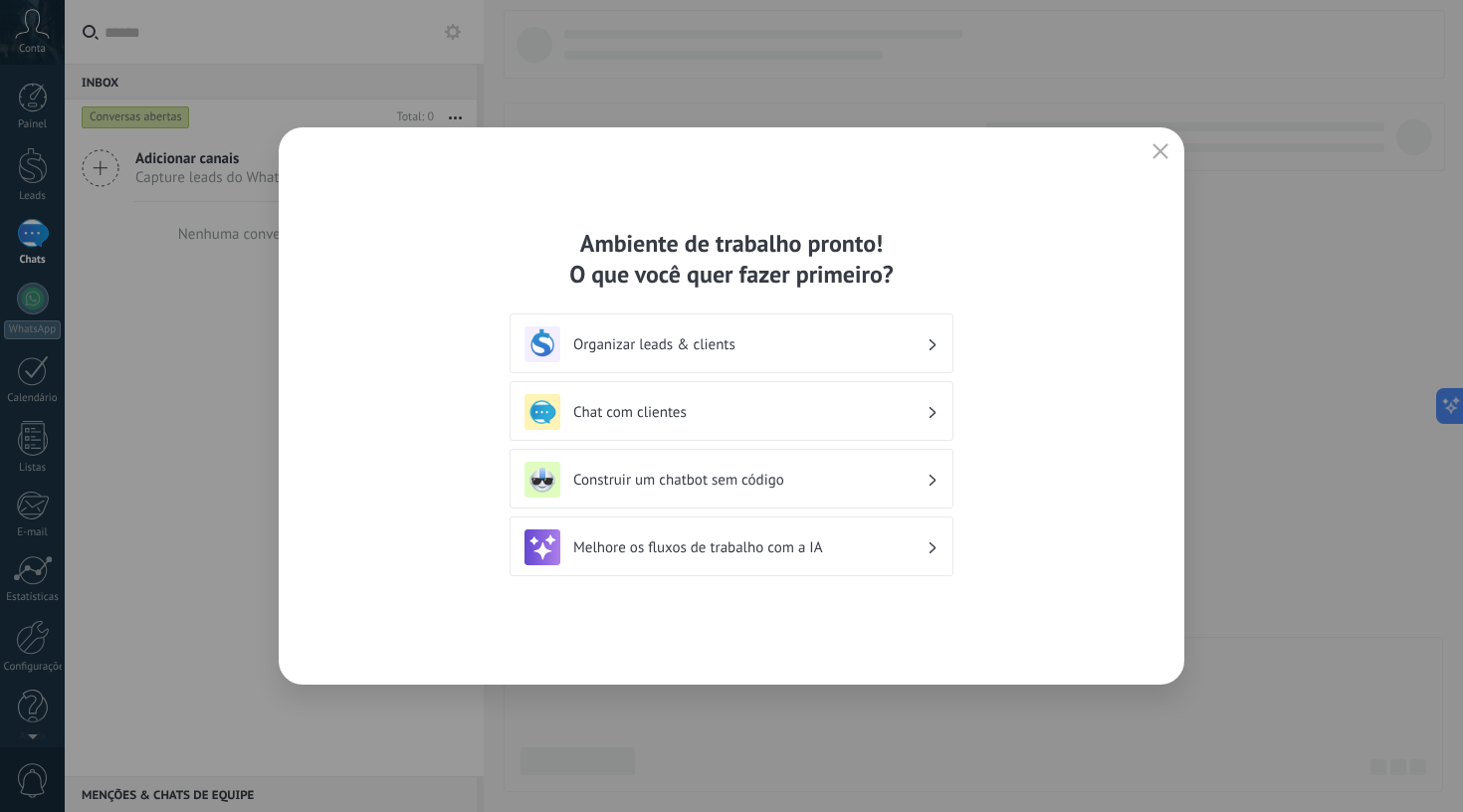 click on "Chat com clientes" at bounding box center [732, 412] 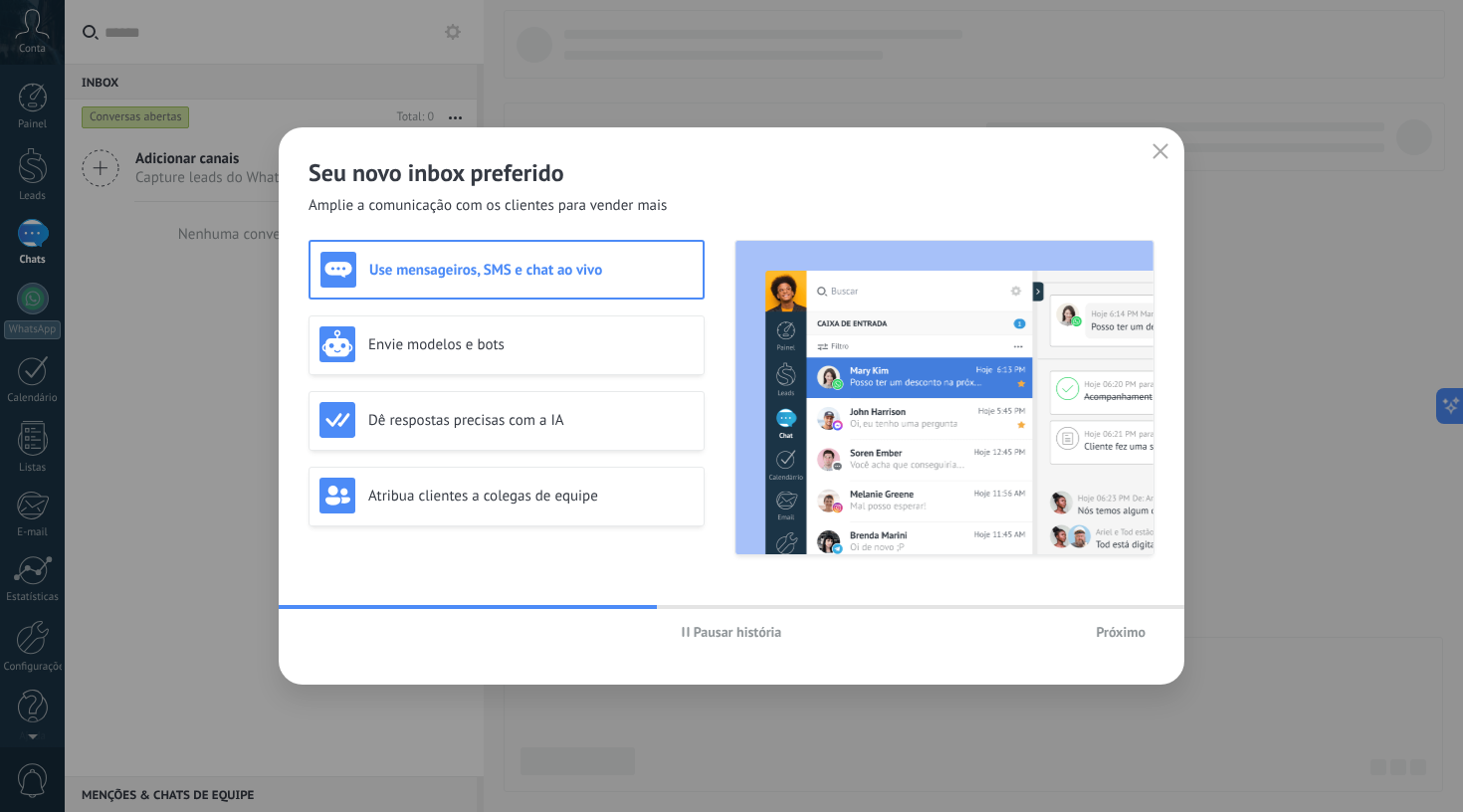 click on "Próximo" at bounding box center [1121, 632] 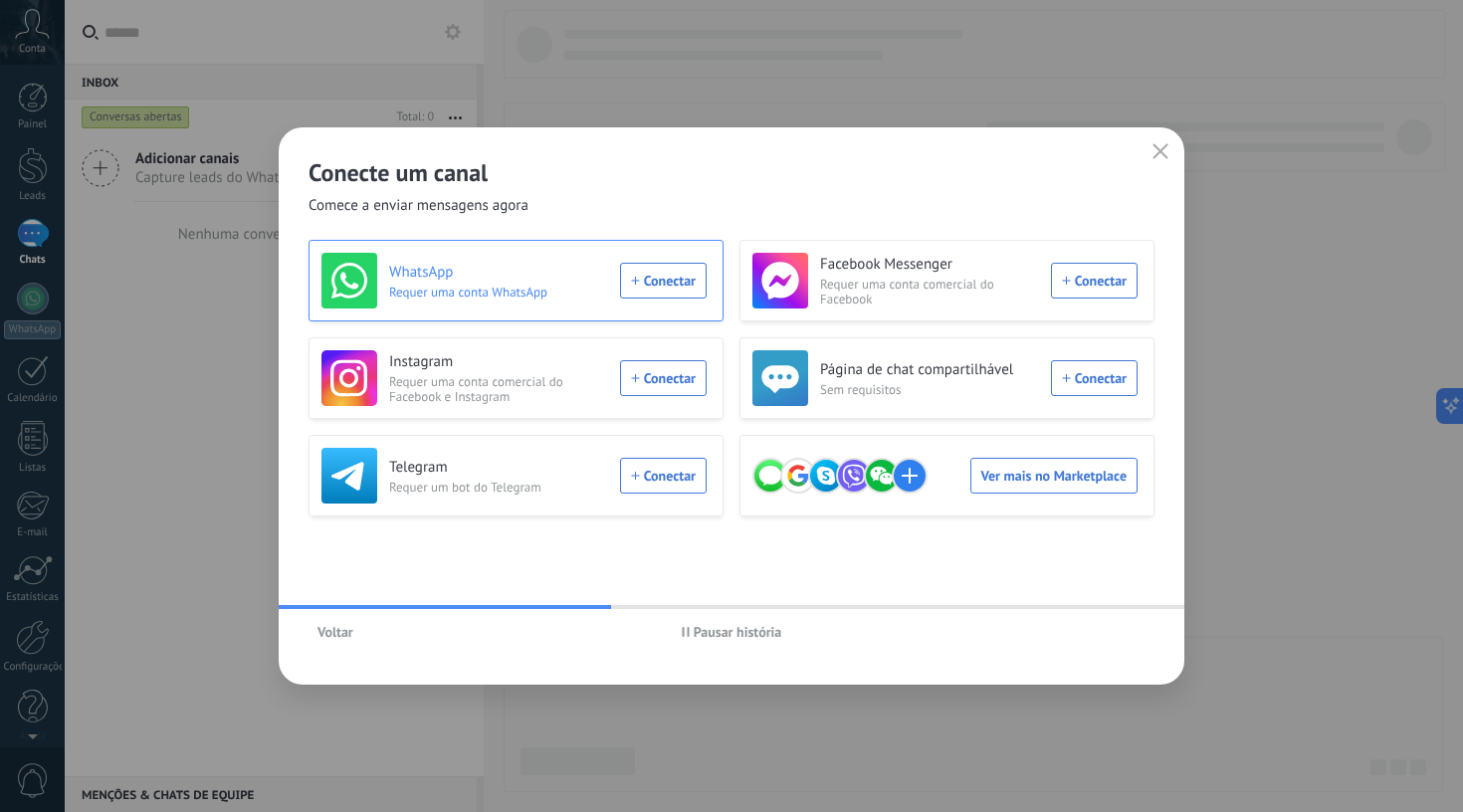 click on "Requer uma conta WhatsApp" at bounding box center [499, 292] 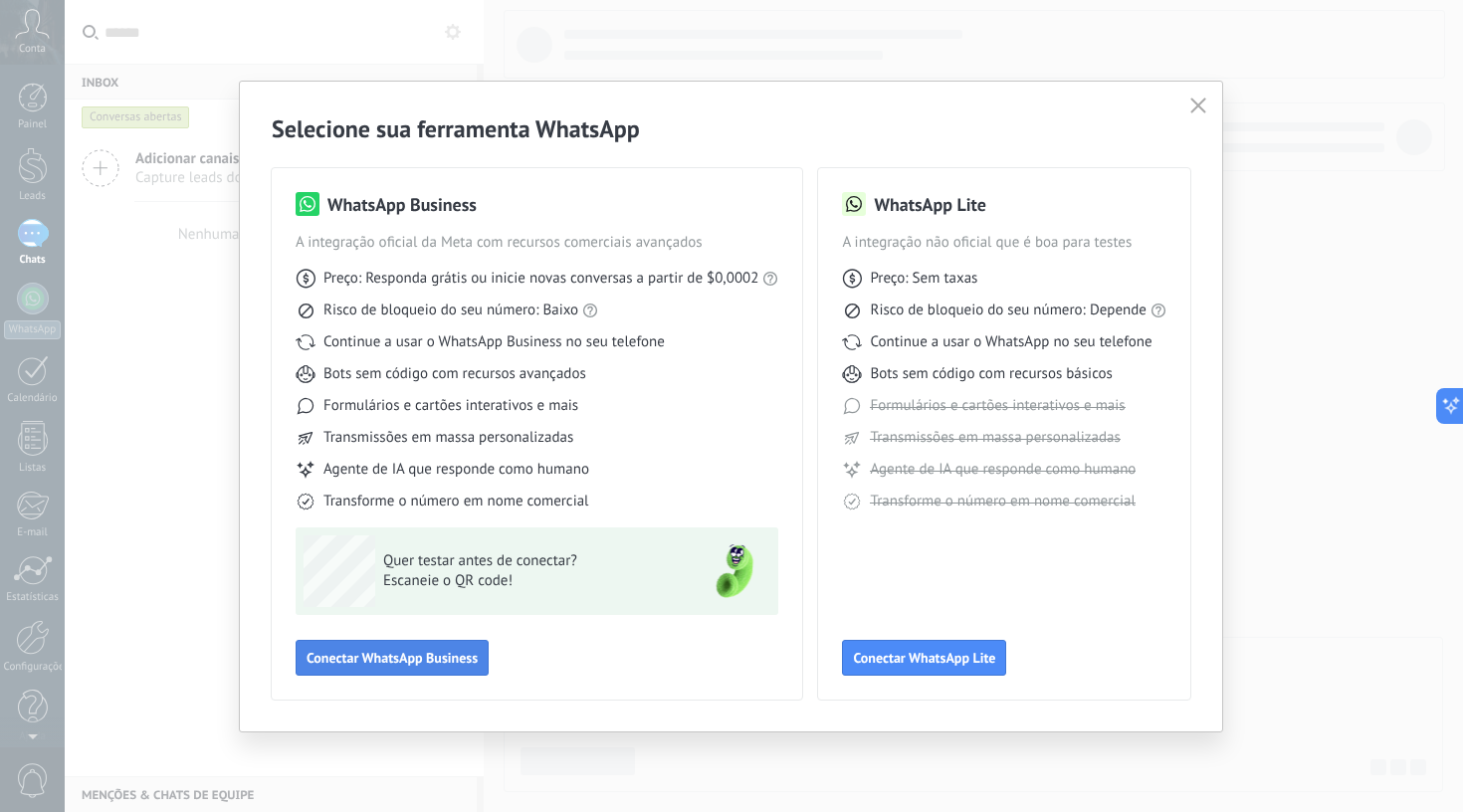 click on "Conectar WhatsApp Business" at bounding box center [392, 658] 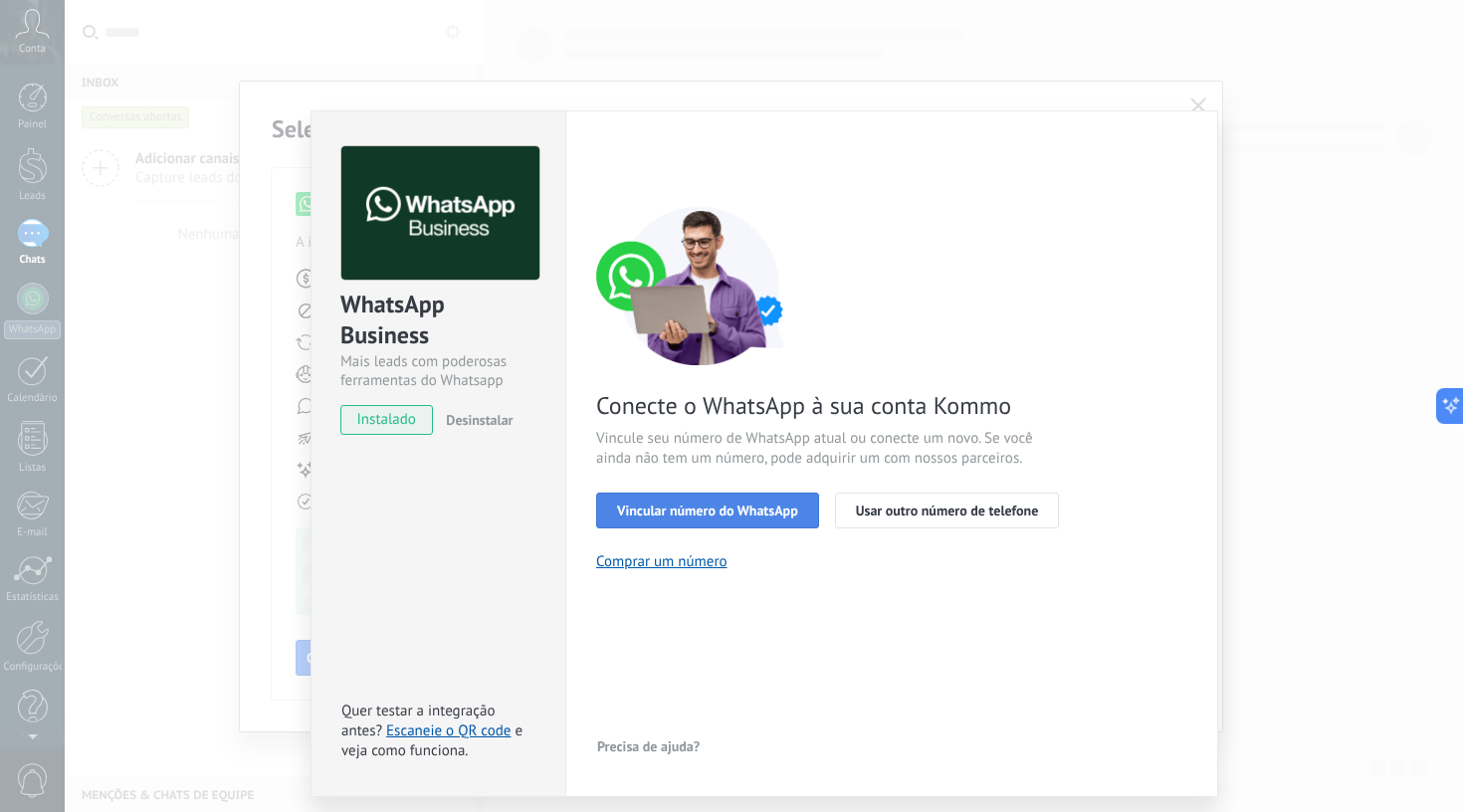 click on "Vincular número do WhatsApp" at bounding box center [708, 510] 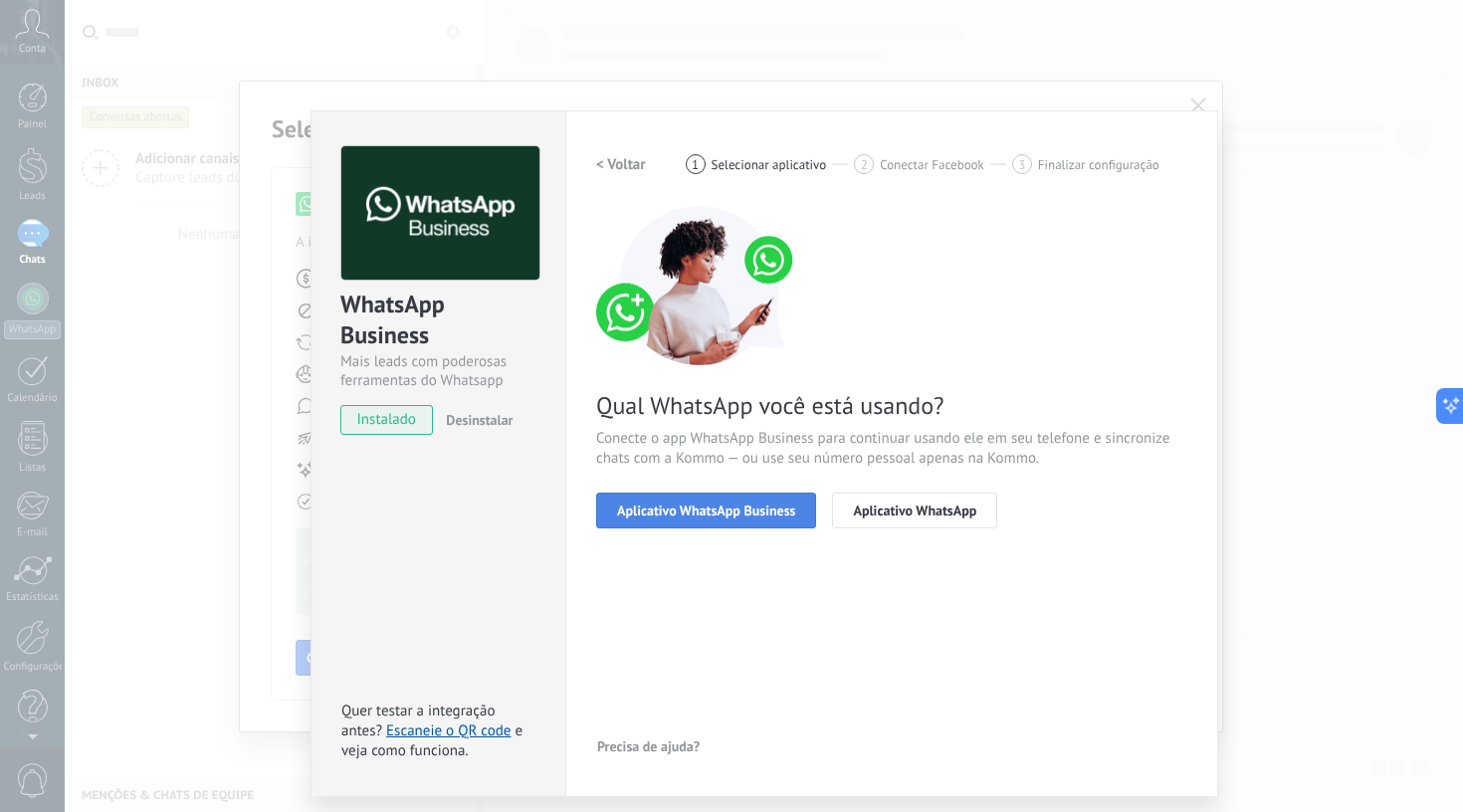 click on "Aplicativo WhatsApp Business" at bounding box center (706, 510) 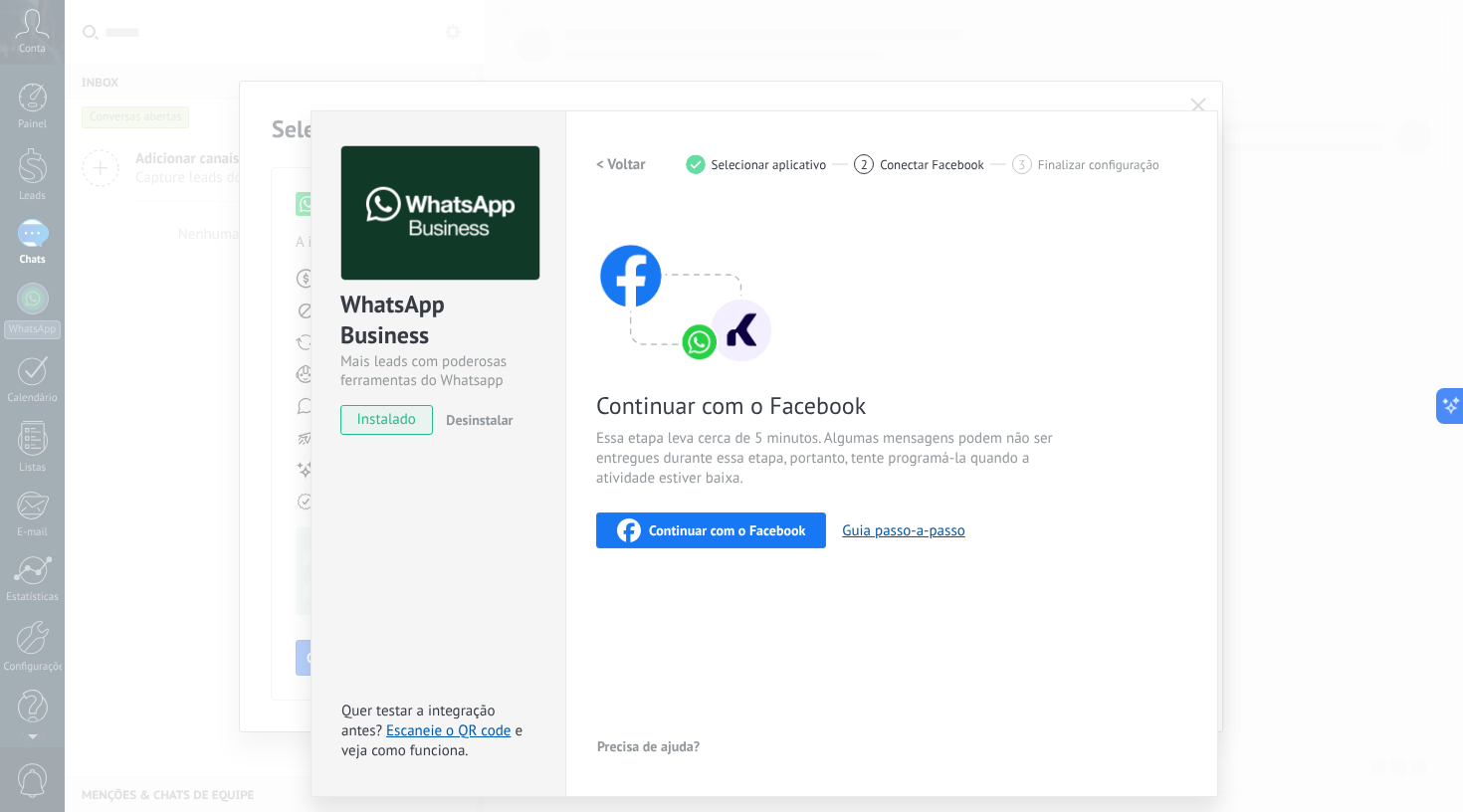 click on "Continuar com o Facebook" at bounding box center (727, 530) 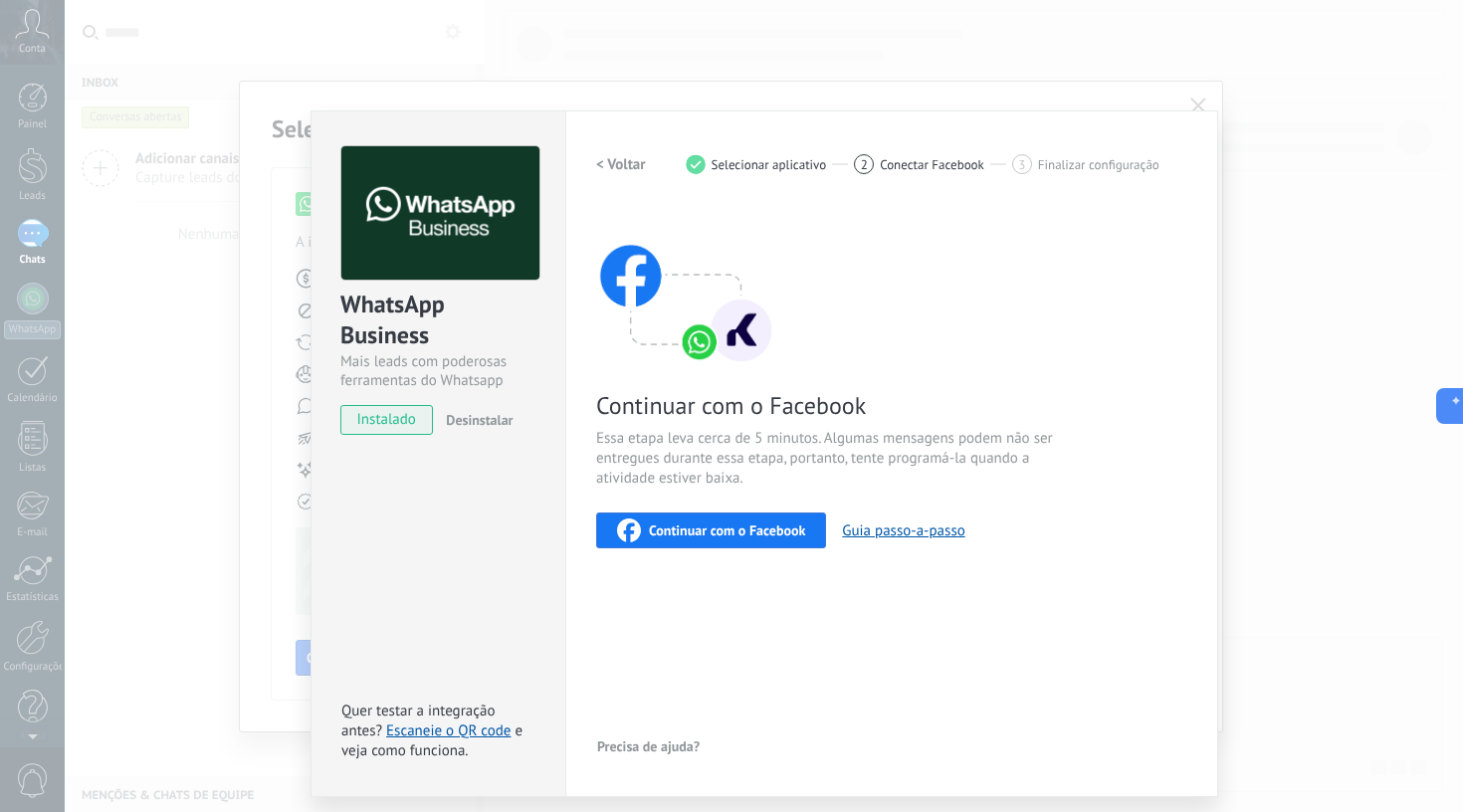 click on "Continuar com o Facebook" at bounding box center [711, 530] 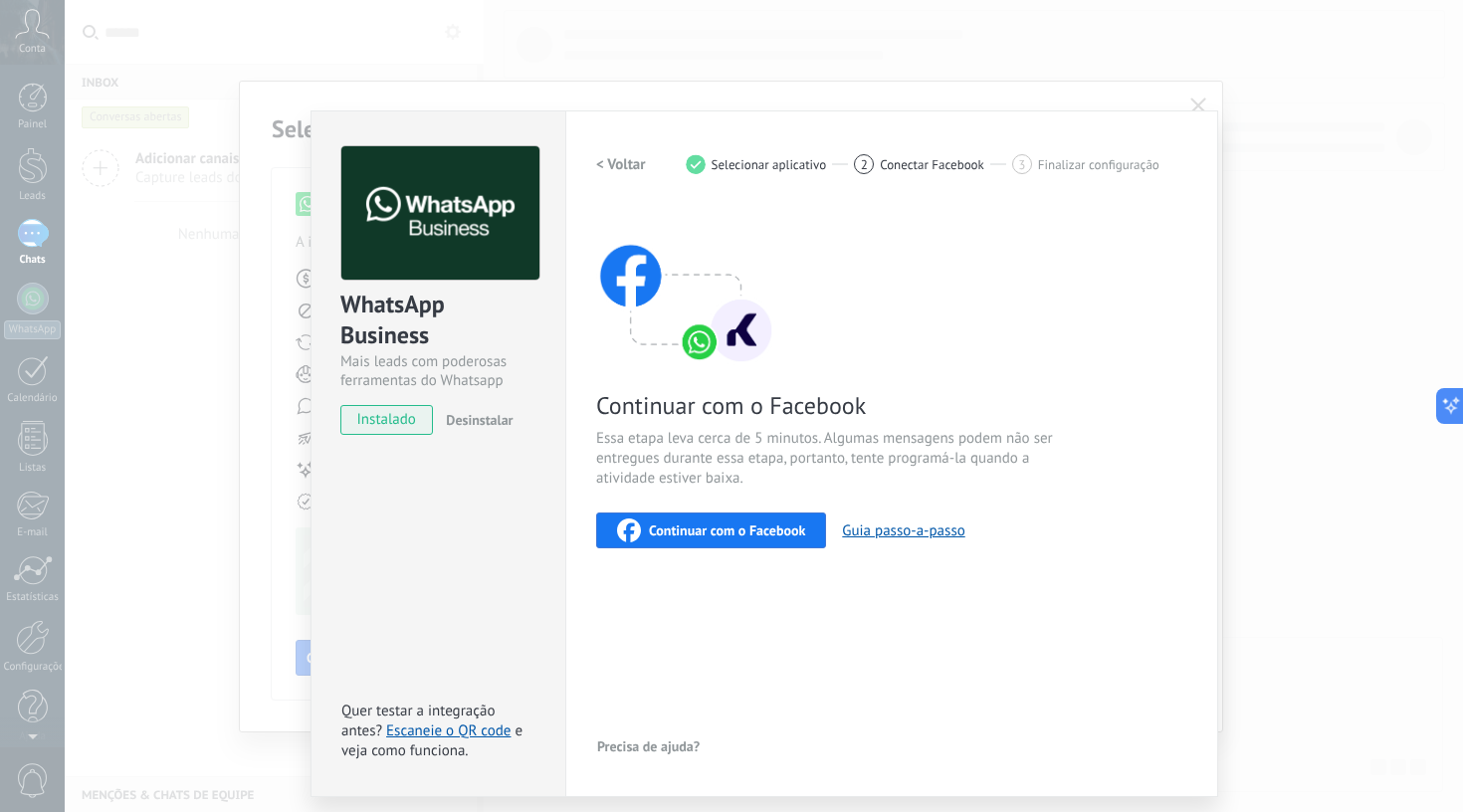 click on "WhatsApp Business Mais leads com poderosas ferramentas do Whatsapp instalado Desinstalar Quer testar a integração antes?   Escaneie o QR code   e veja como funciona. Configurações Autorização This tab logs the users who have granted integration access to this account. If you want to to remove a user's ability to send requests to the account on behalf of this integration, you can revoke access. If access is revoked from all users, the integration will stop working. This app is installed, but no one has given it access yet. WhatsApp Cloud API Mais _:  Salvar < Voltar 1 Selecionar aplicativo 2 Conectar Facebook 3 Finalizar configuração Continuar com o Facebook Essa etapa leva cerca de 5 minutos. Algumas mensagens podem não ser entregues durante essa etapa, portanto, tente programá-la quando a atividade estiver baixa. Continuar com o Facebook Guia passo-a-passo Precisa de ajuda?" at bounding box center [763, 406] 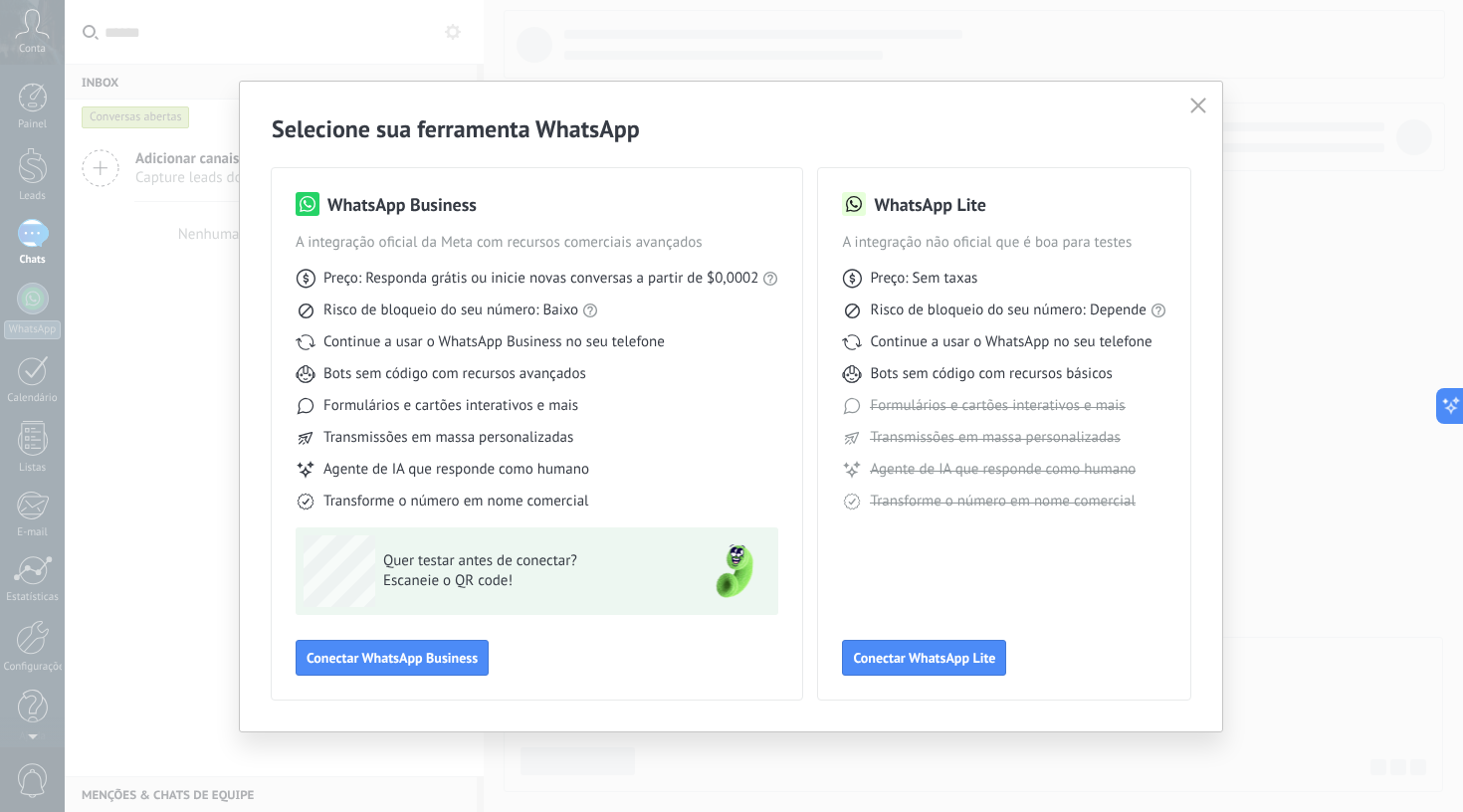 click at bounding box center (1198, 106) 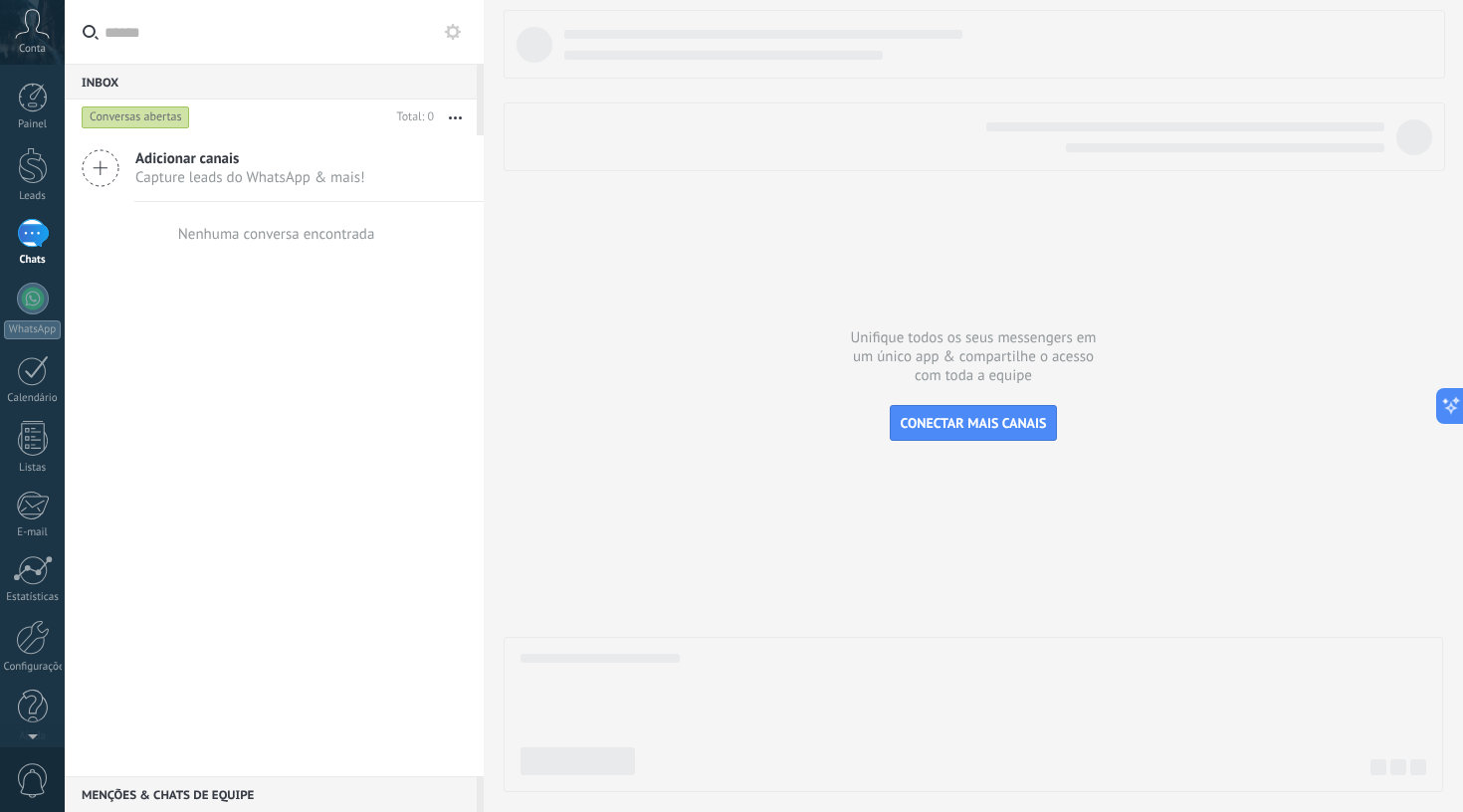 scroll, scrollTop: 16, scrollLeft: 0, axis: vertical 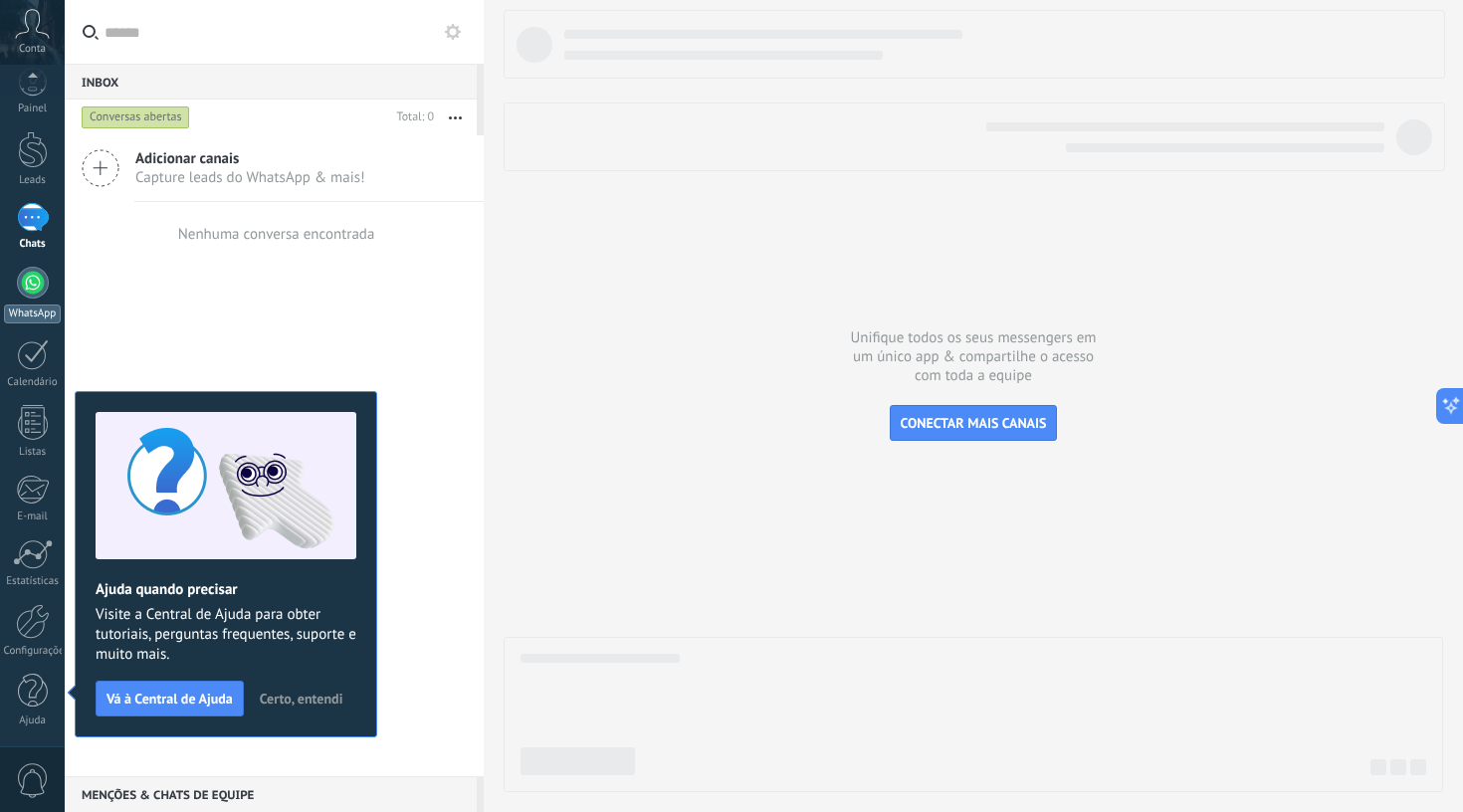 click at bounding box center (33, 283) 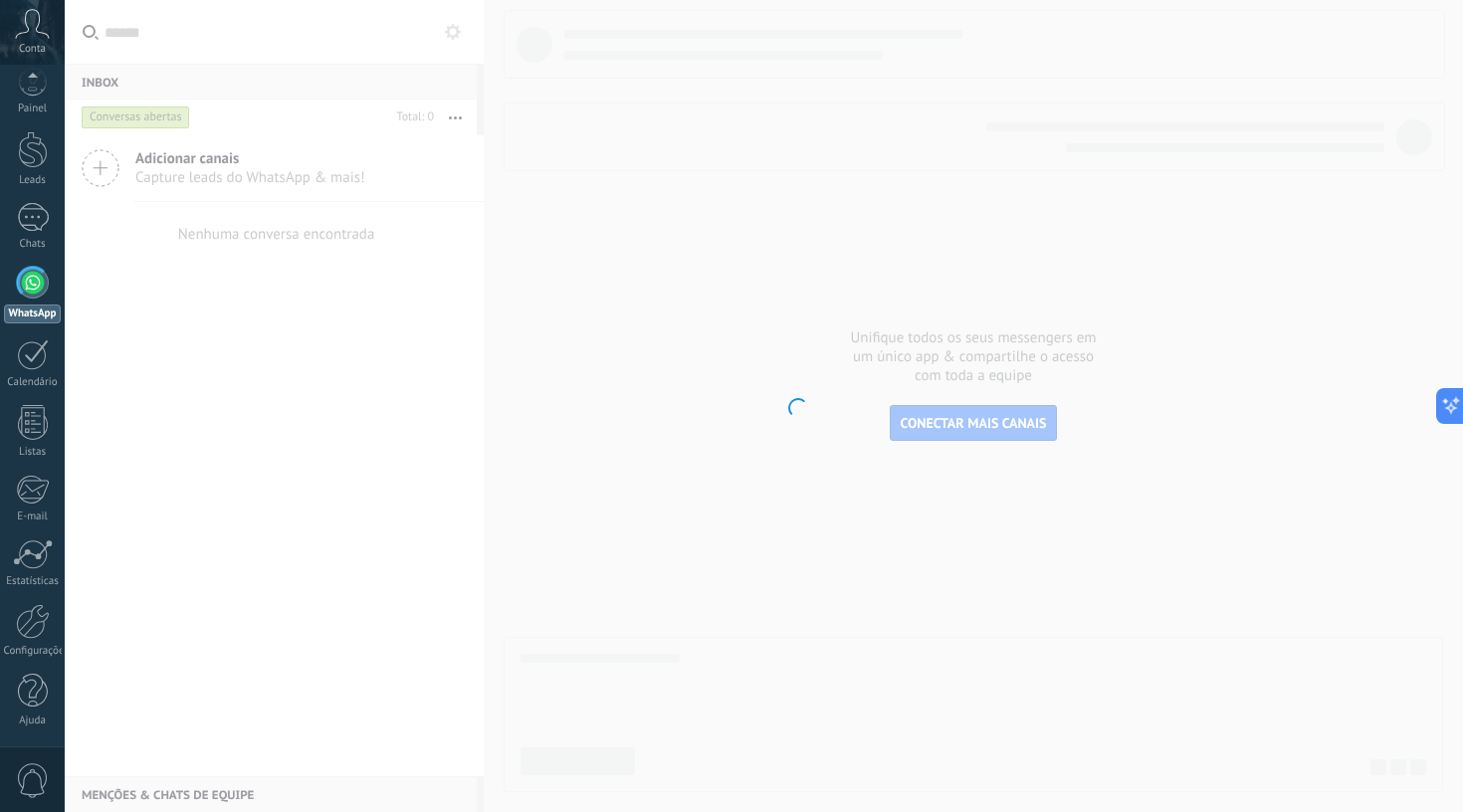 scroll, scrollTop: 0, scrollLeft: 0, axis: both 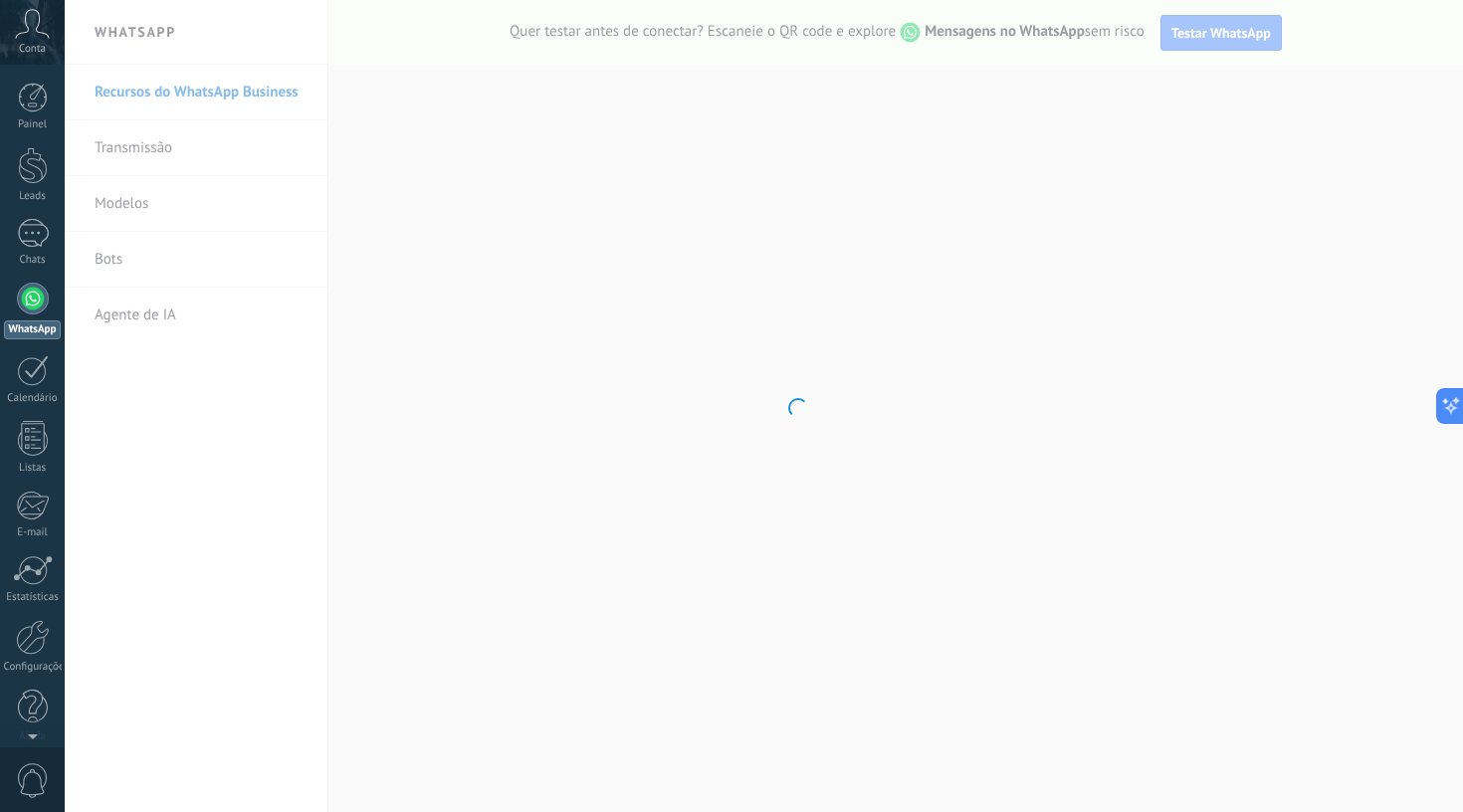 click 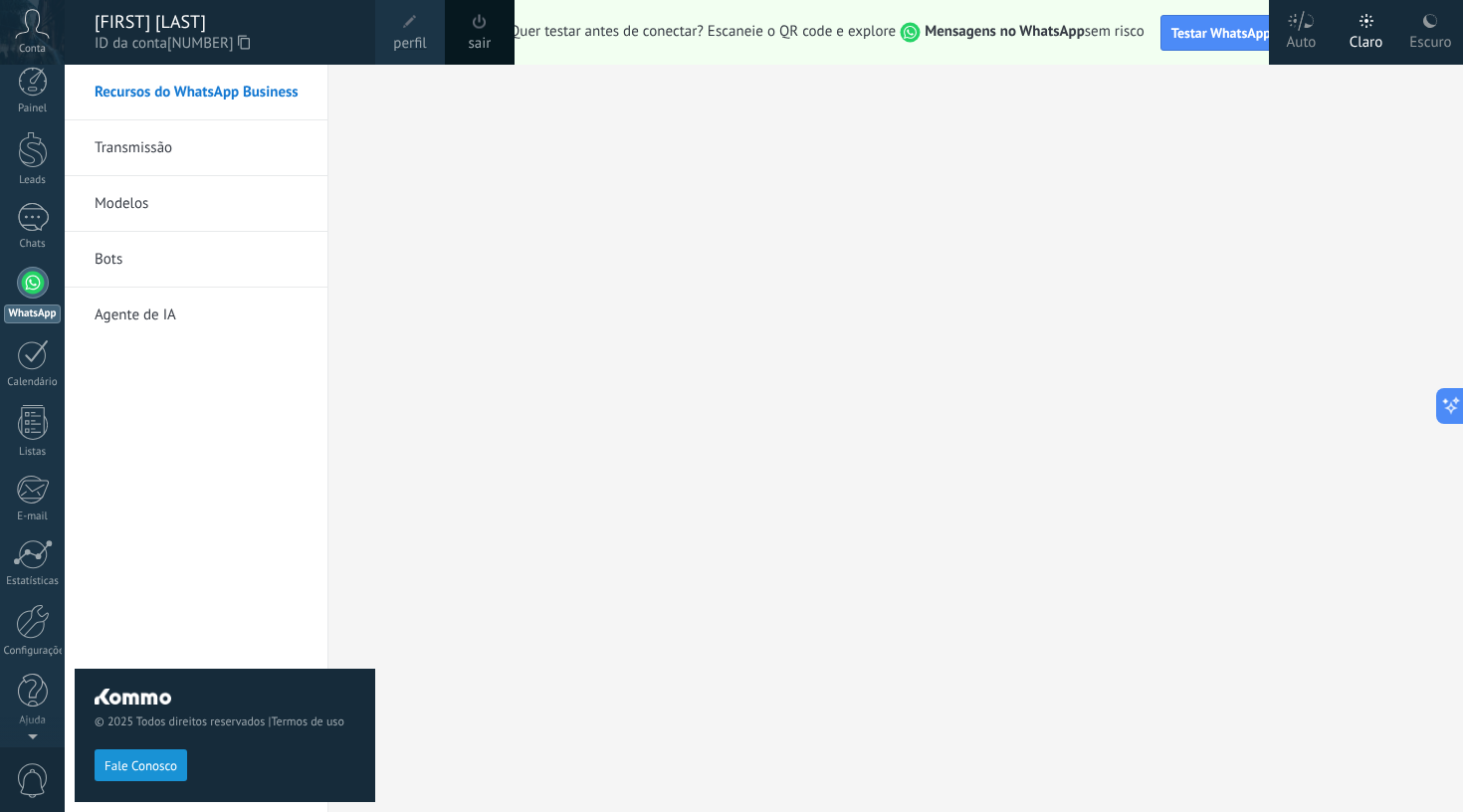 scroll, scrollTop: 0, scrollLeft: 0, axis: both 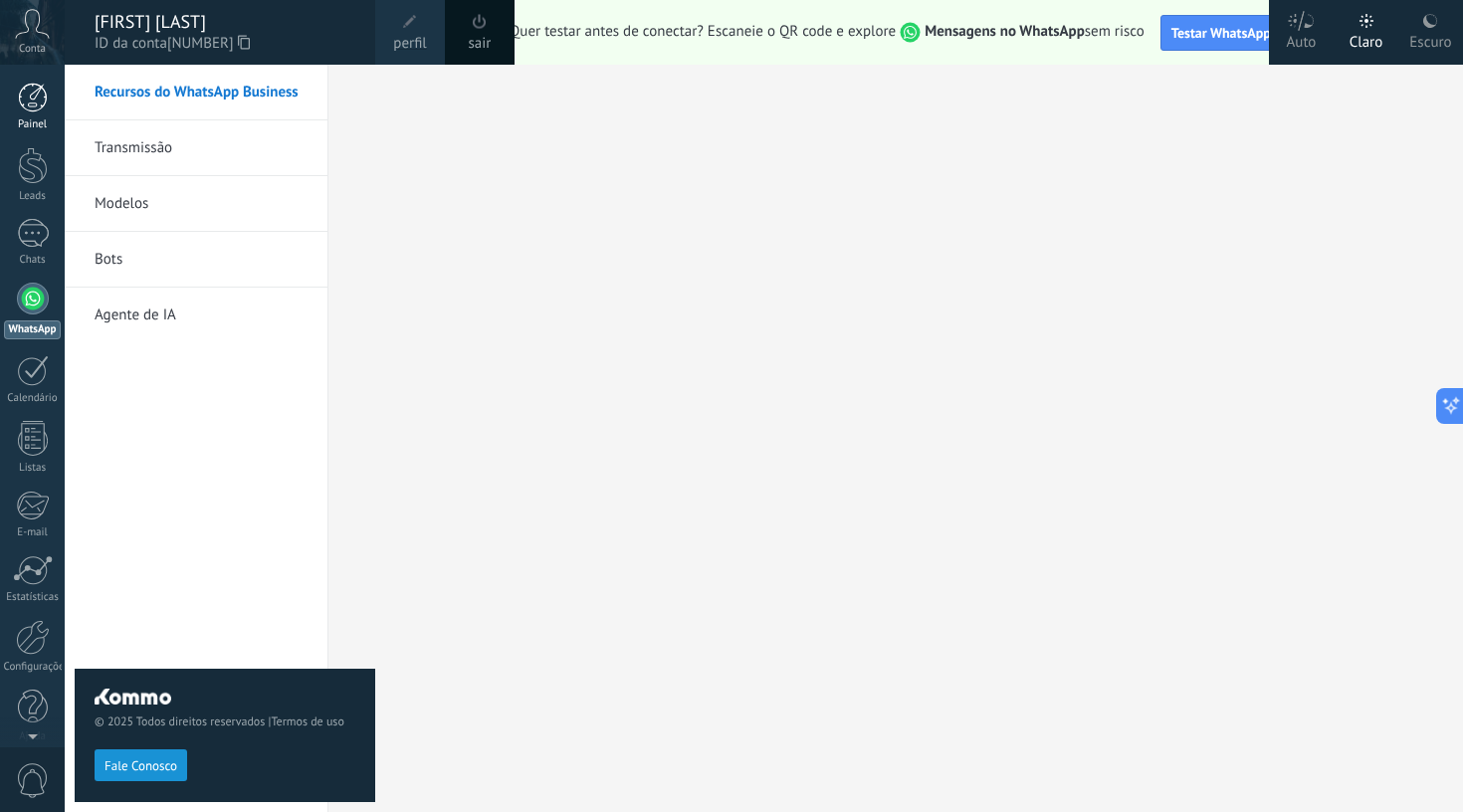 click at bounding box center (33, 98) 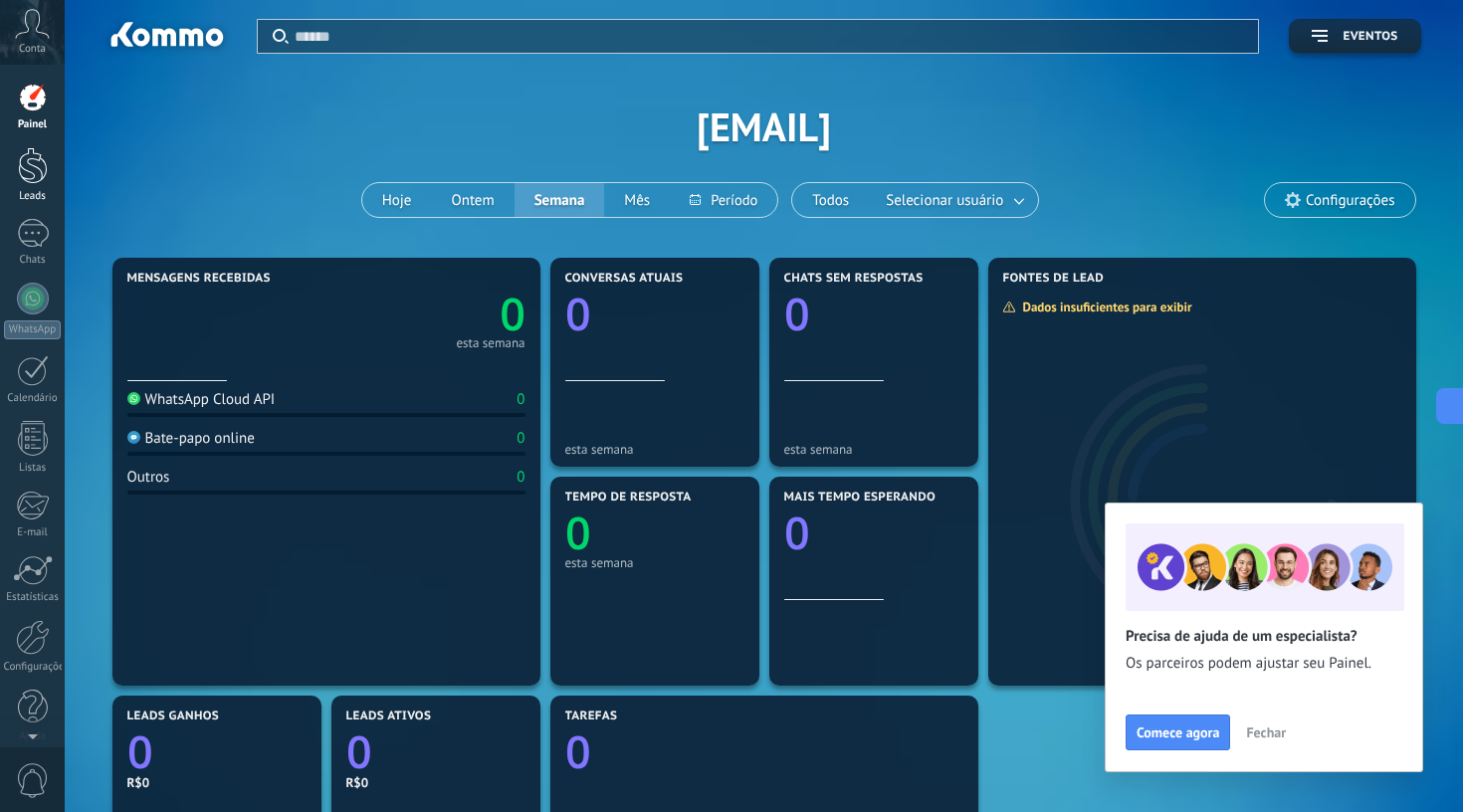 click at bounding box center [33, 165] 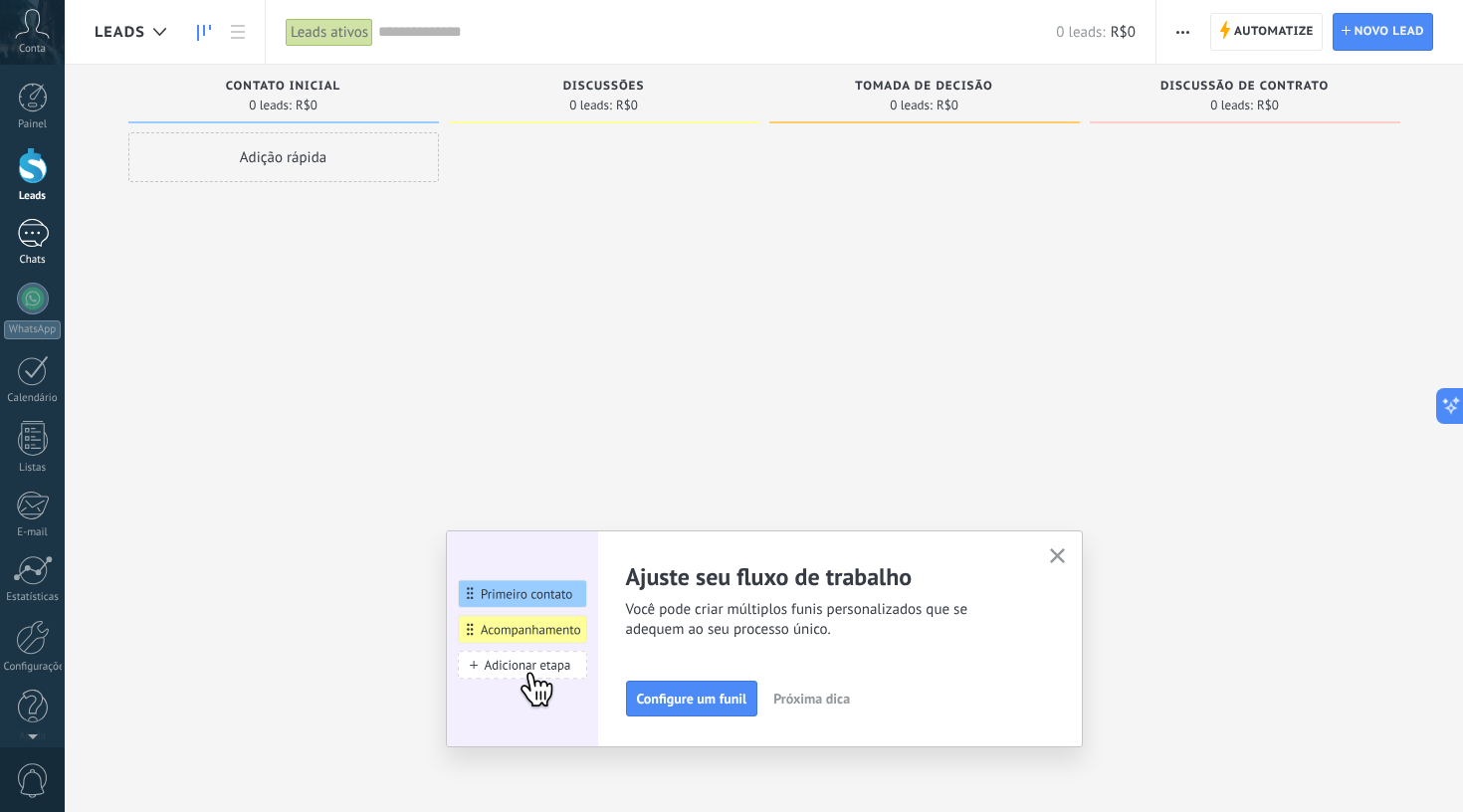 click at bounding box center [33, 233] 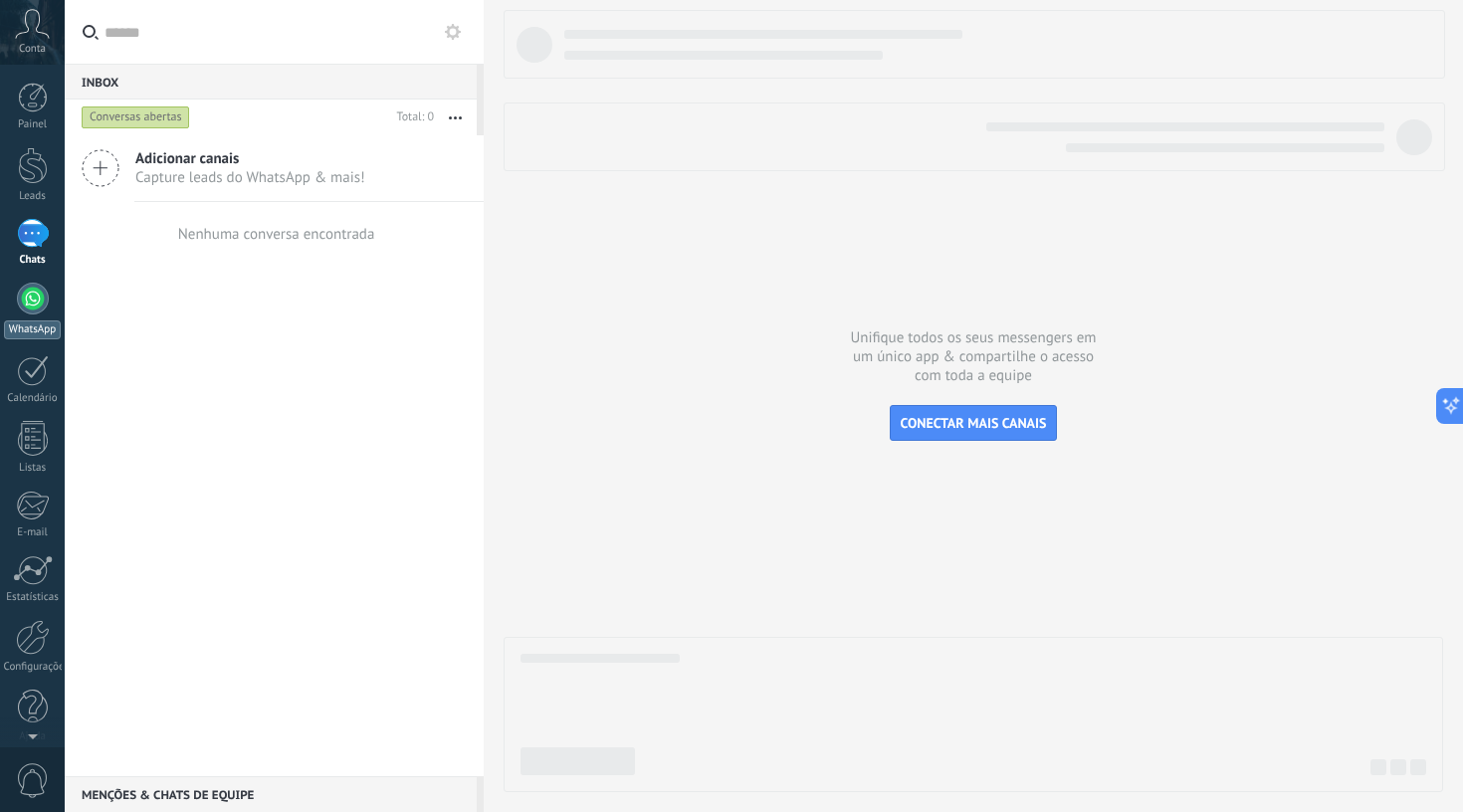 click at bounding box center [33, 299] 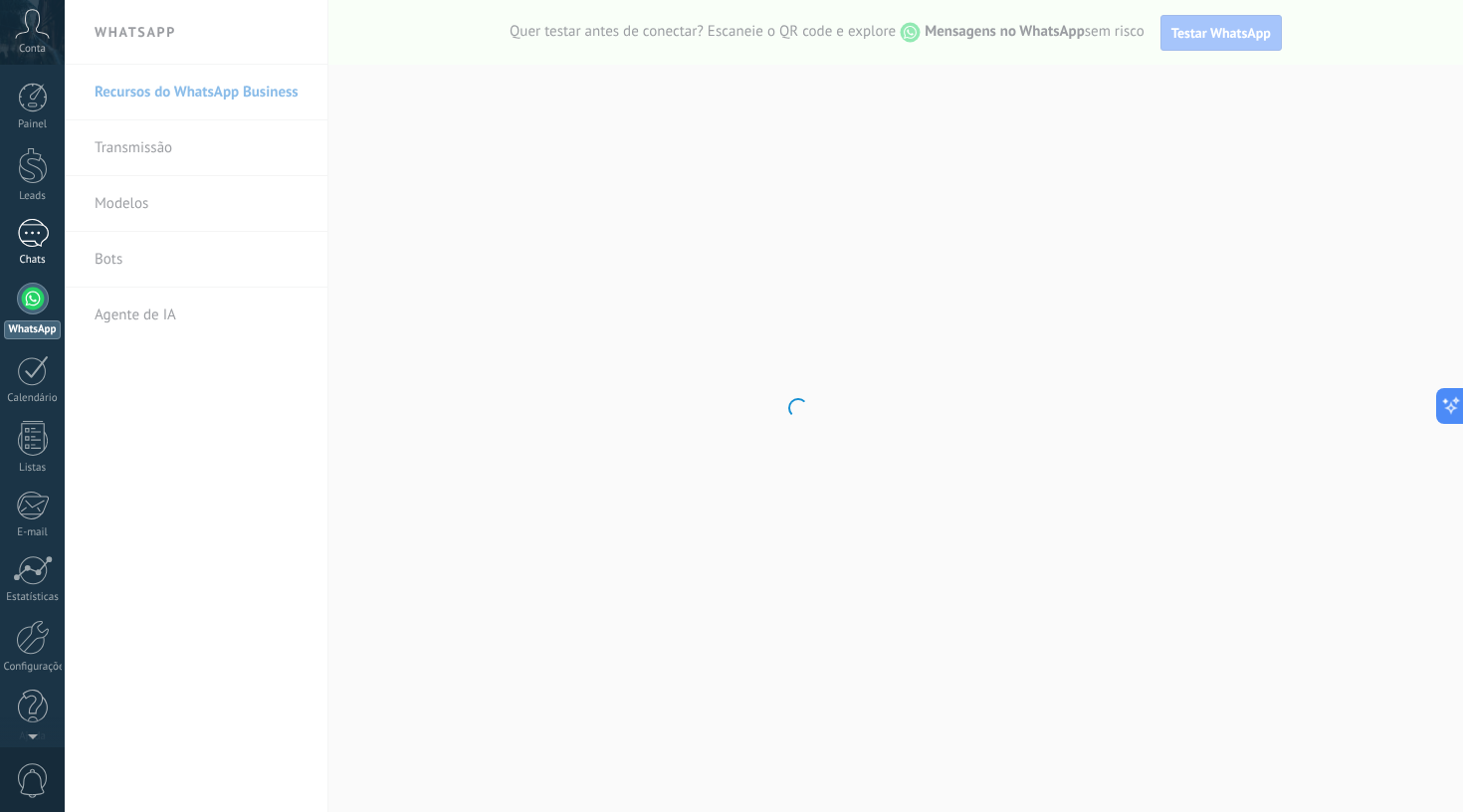 click at bounding box center (33, 233) 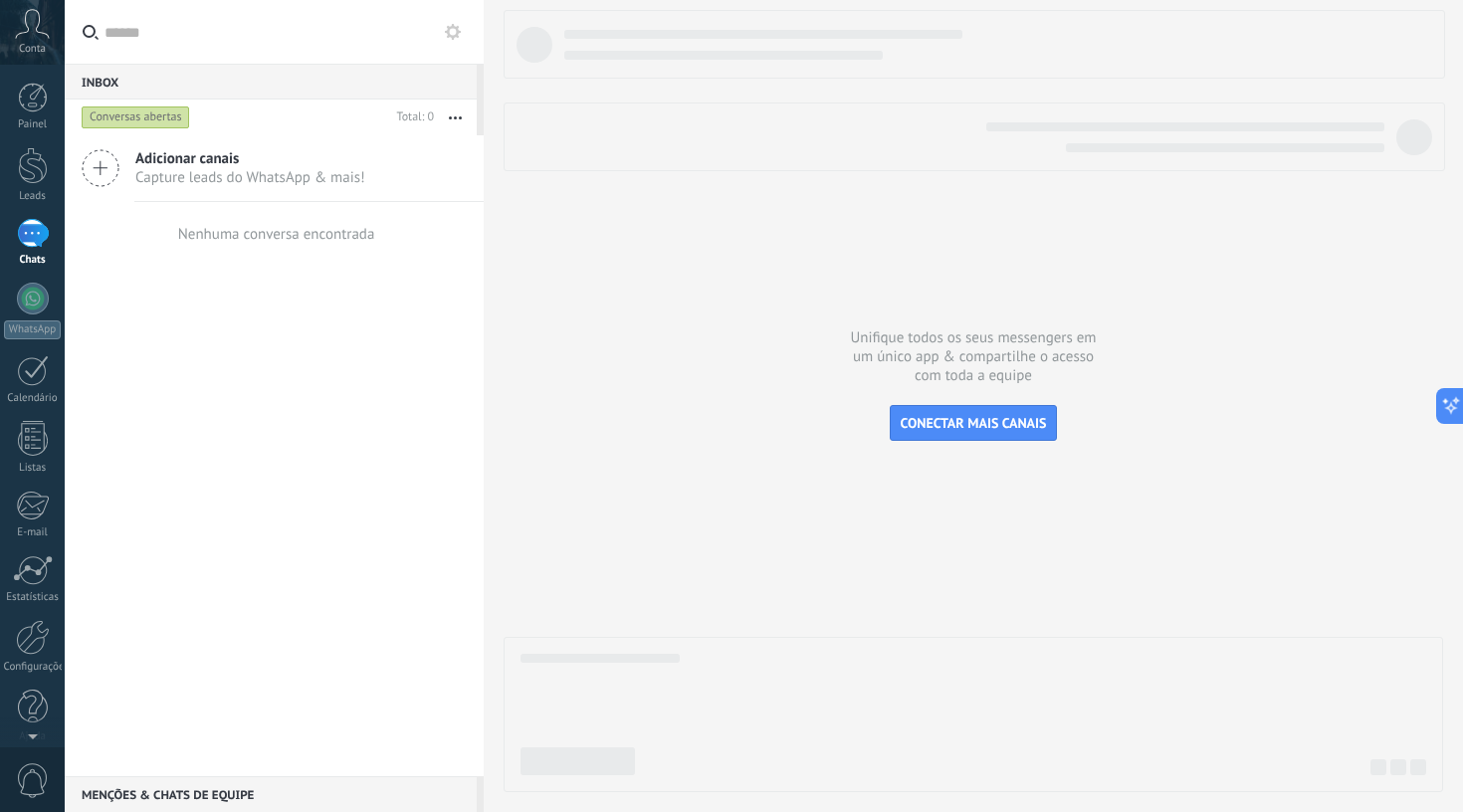 click on "Adicionar canais" at bounding box center [250, 158] 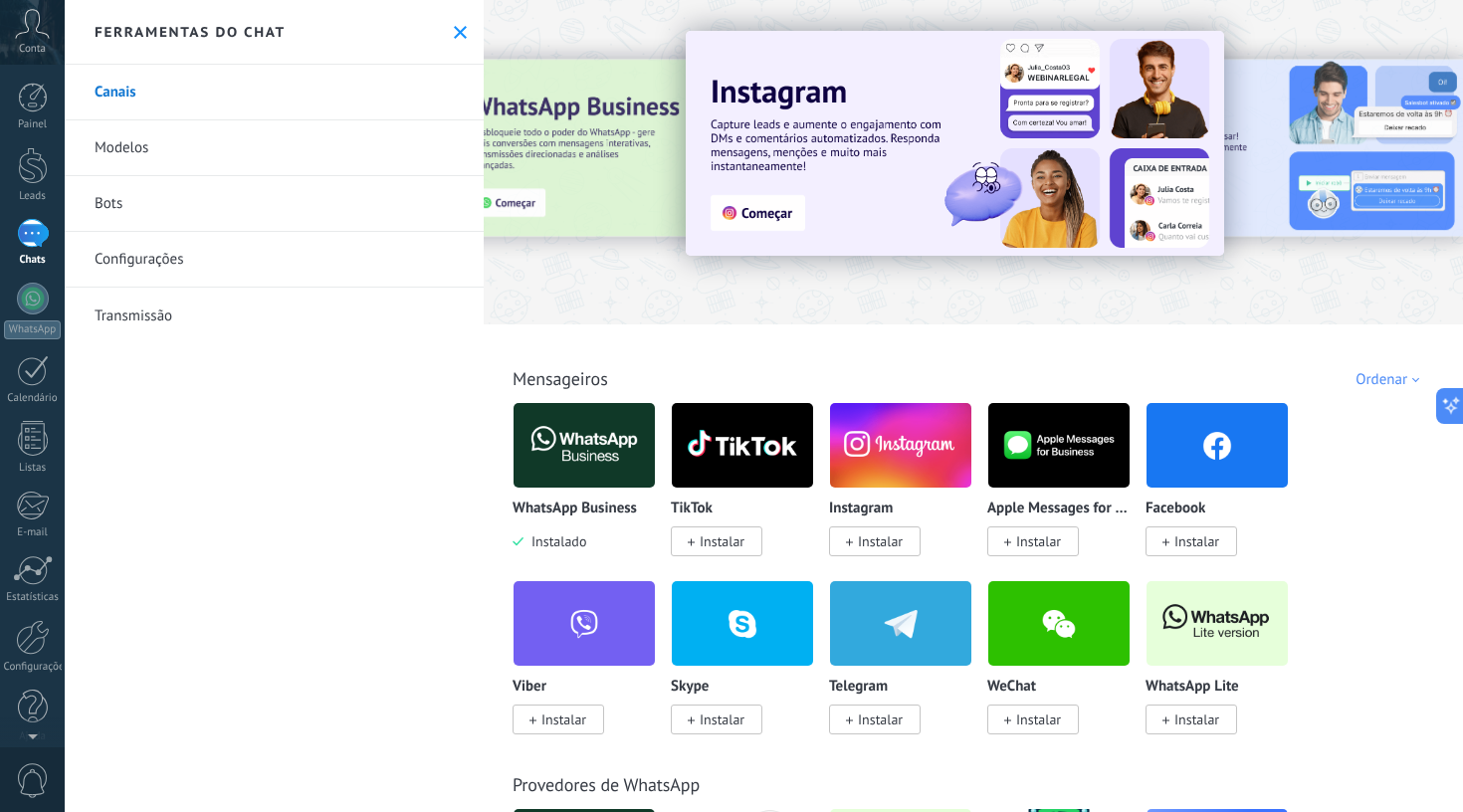 click 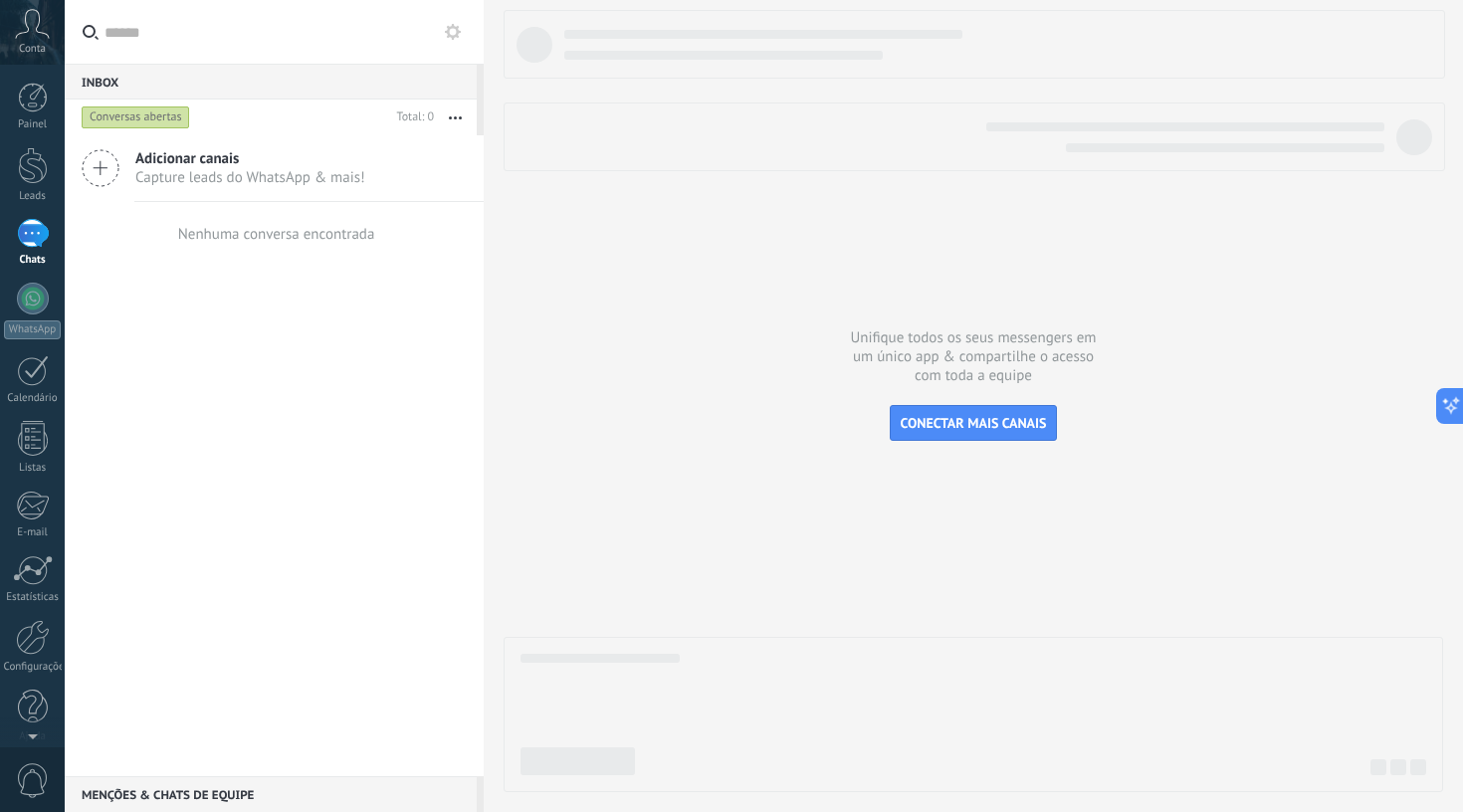 click at bounding box center [33, 233] 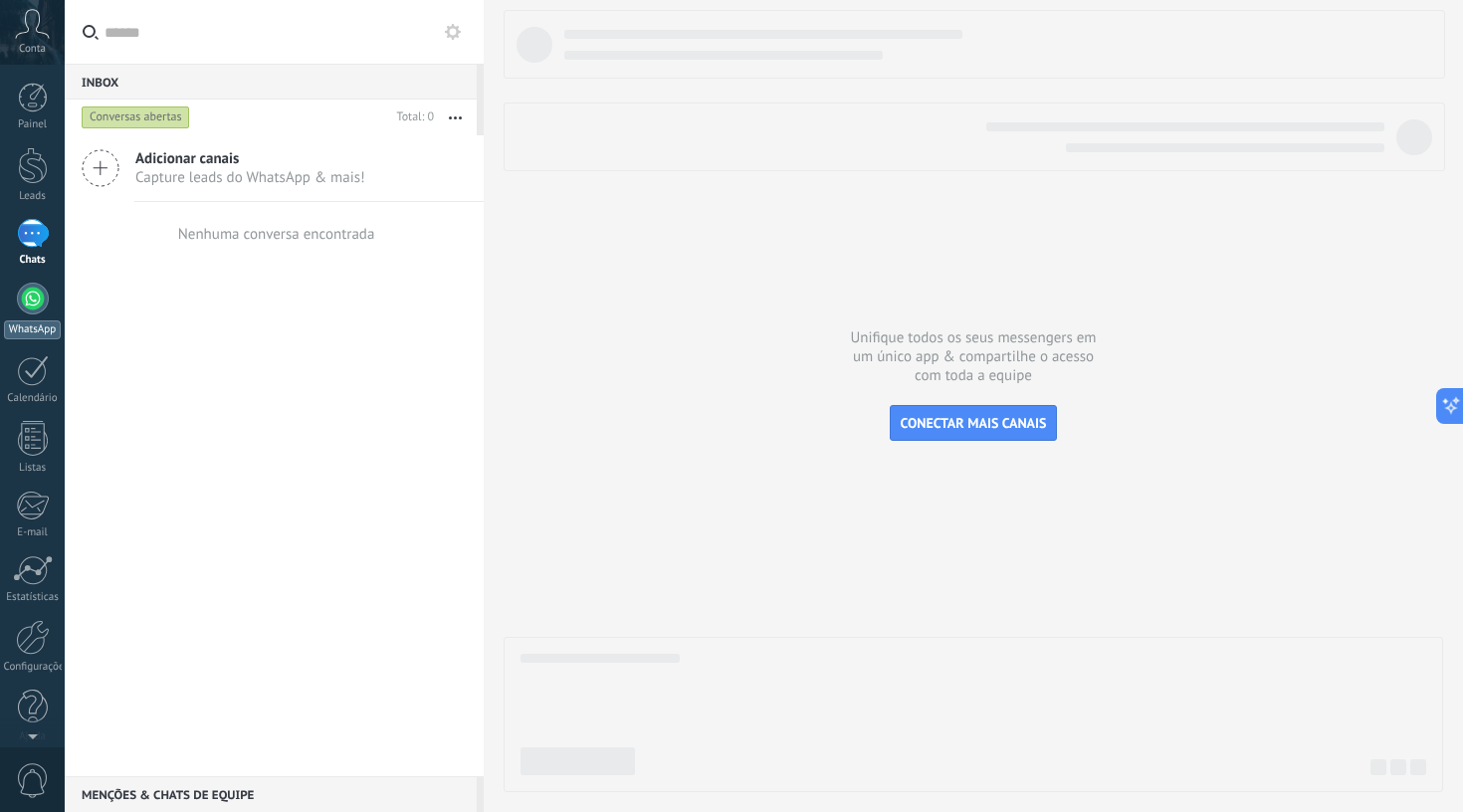 click at bounding box center (33, 299) 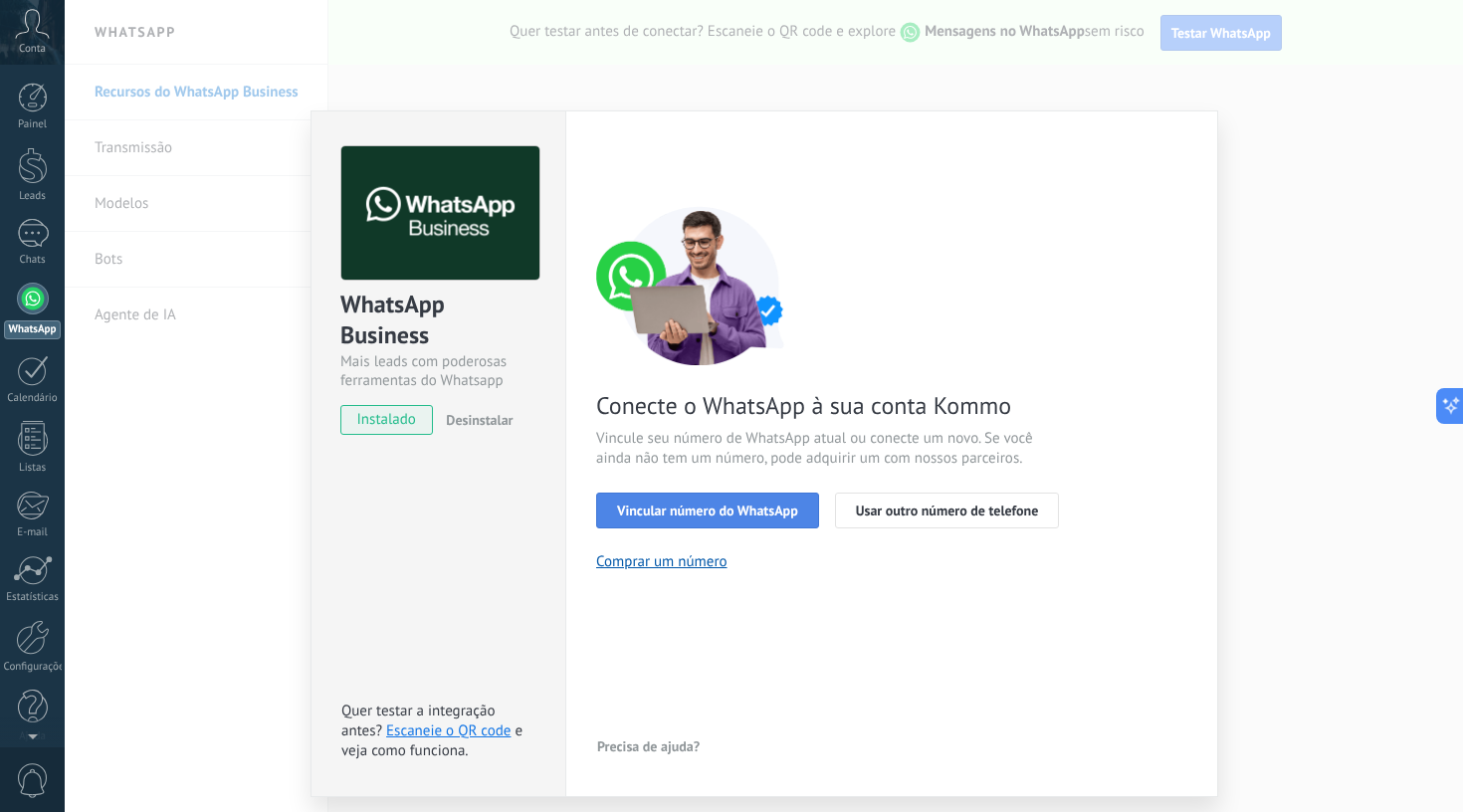 click on "Vincular número do WhatsApp" at bounding box center (708, 510) 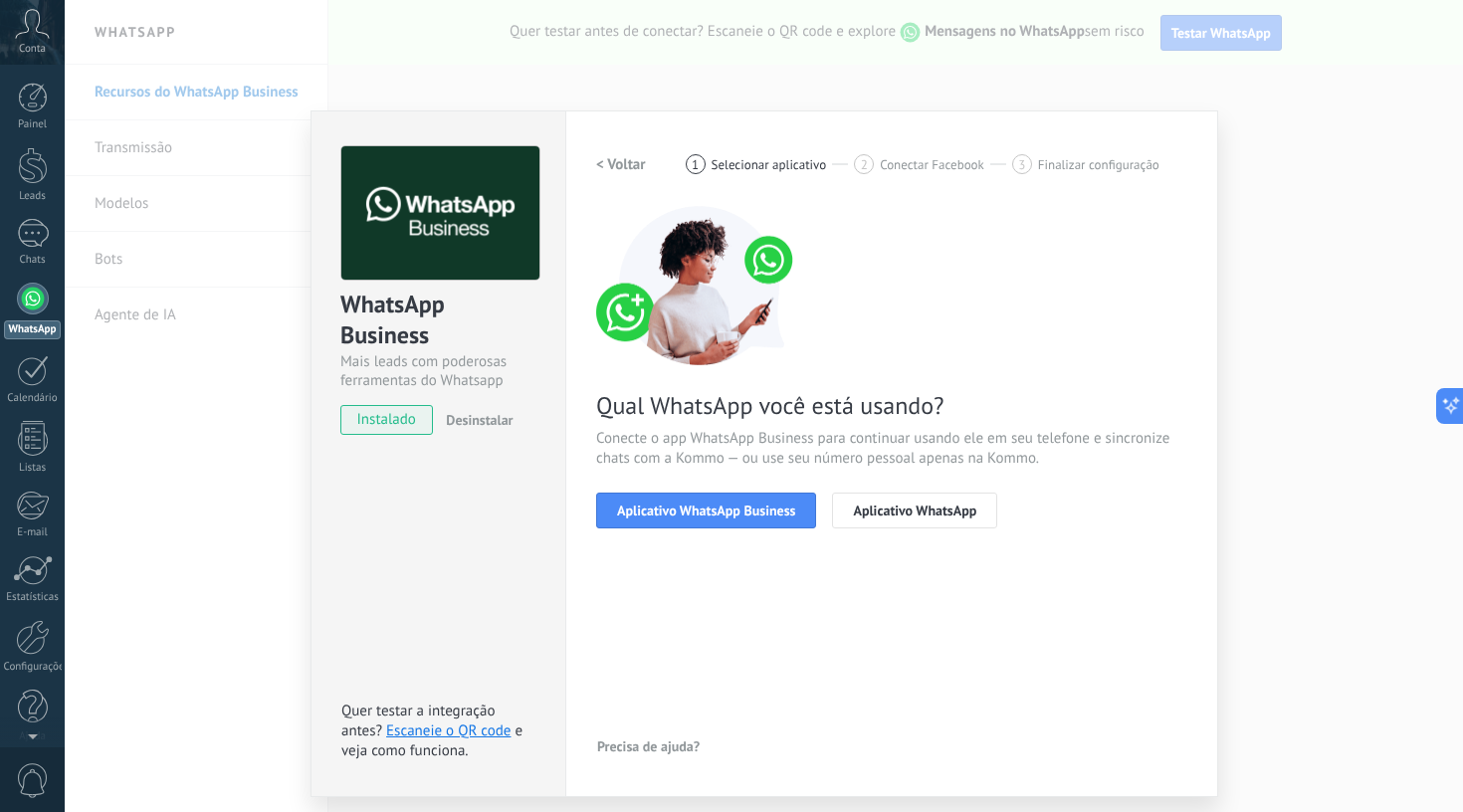 click on "Aplicativo WhatsApp Business" at bounding box center [706, 510] 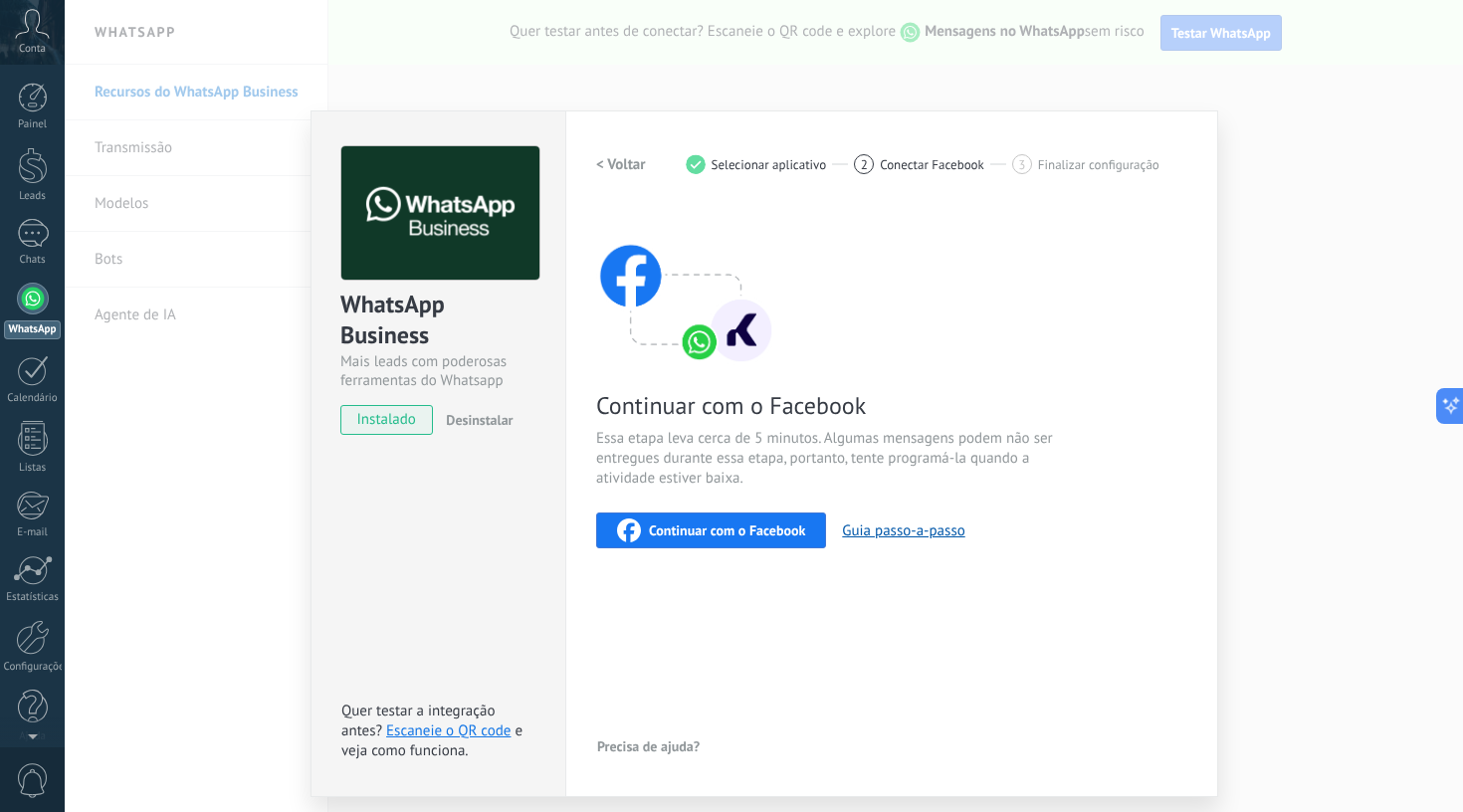 click on "Continuar com o Facebook" at bounding box center [711, 530] 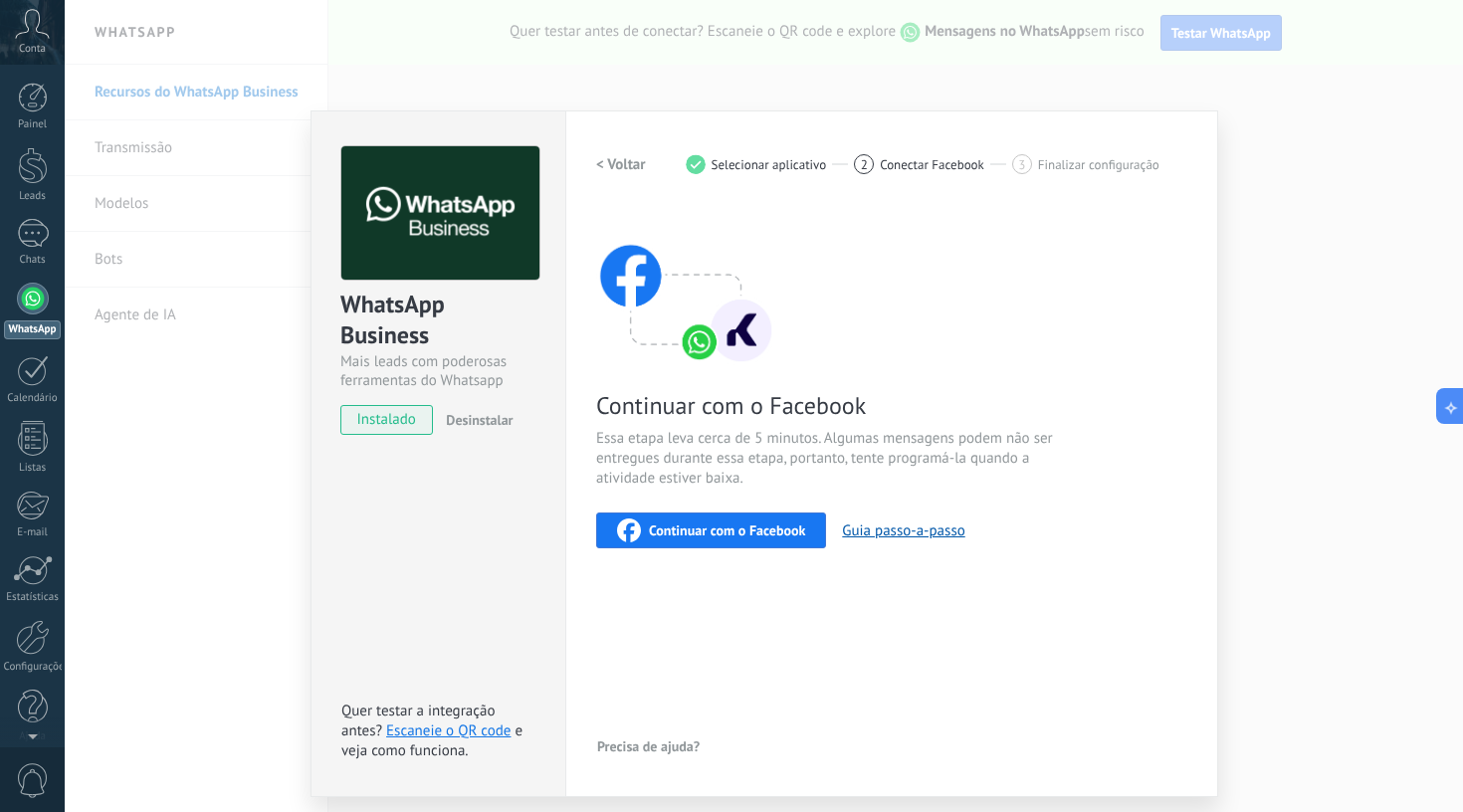 click on "Continuar com o Facebook" at bounding box center [727, 530] 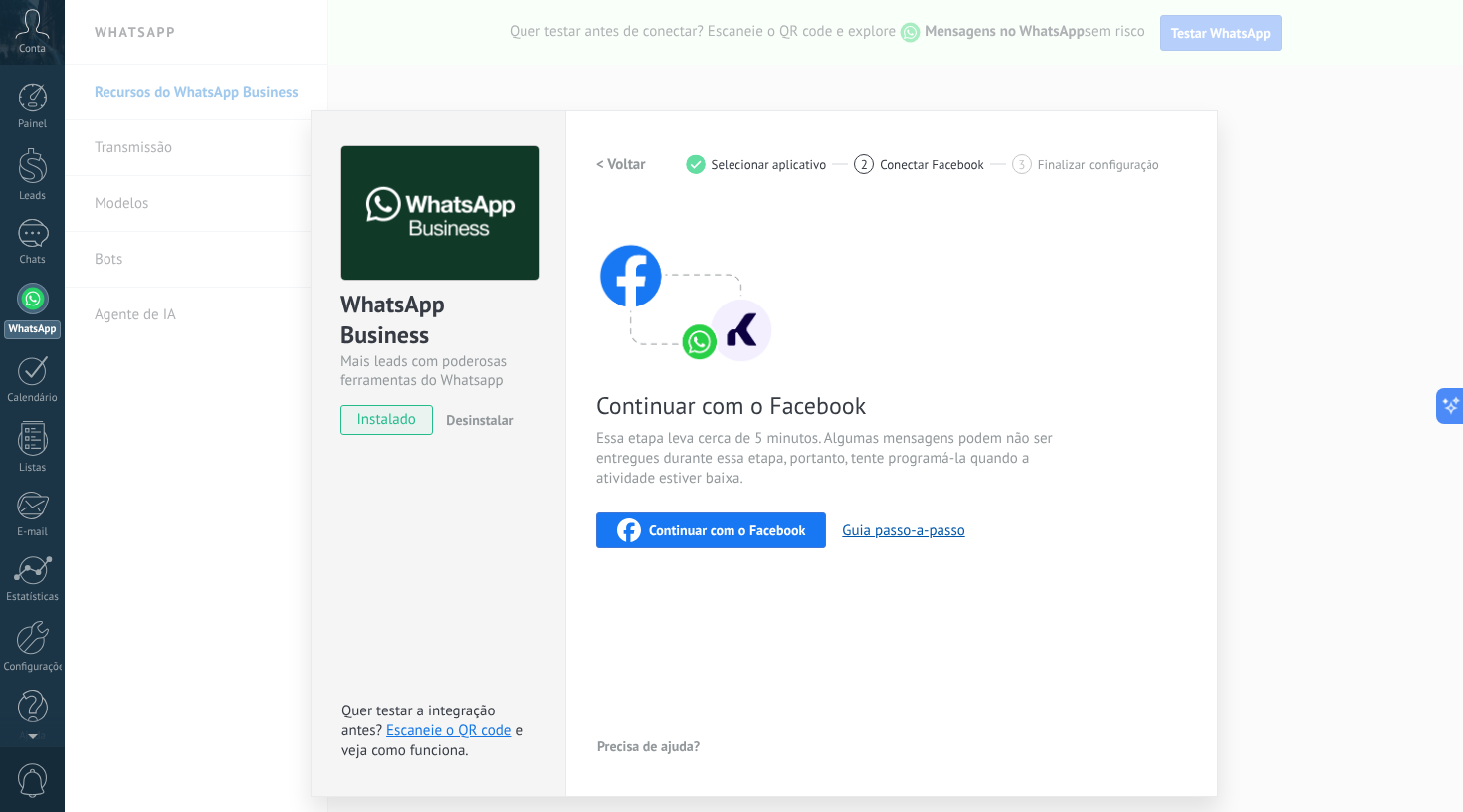 click on "WhatsApp Business Mais leads com poderosas ferramentas do Whatsapp instalado Desinstalar Quer testar a integração antes?   Escaneie o QR code   e veja como funciona. Configurações Autorização Esta aba registra os usuários que permitiram acesso à esta conta. Se você quiser remover a possibilidade de um usuário de enviar solicitações para a conta em relação a esta integração, você pode revogar o acesso. Se o acesso de todos os usuários for revogado, a integração parará de funcionar. Este app está instalado, mas ninguém concedeu acesso ainda. WhatsApp Cloud API Mais _:  Salvar < Voltar 1 Selecionar aplicativo 2 Conectar Facebook 3 Finalizar configuração Continuar com o Facebook Essa etapa leva cerca de 5 minutos. Algumas mensagens podem não ser entregues durante essa etapa, portanto, tente programá-la quando a atividade estiver baixa. Continuar com o Facebook Guia passo-a-passo Precisa de ajuda?" at bounding box center [763, 406] 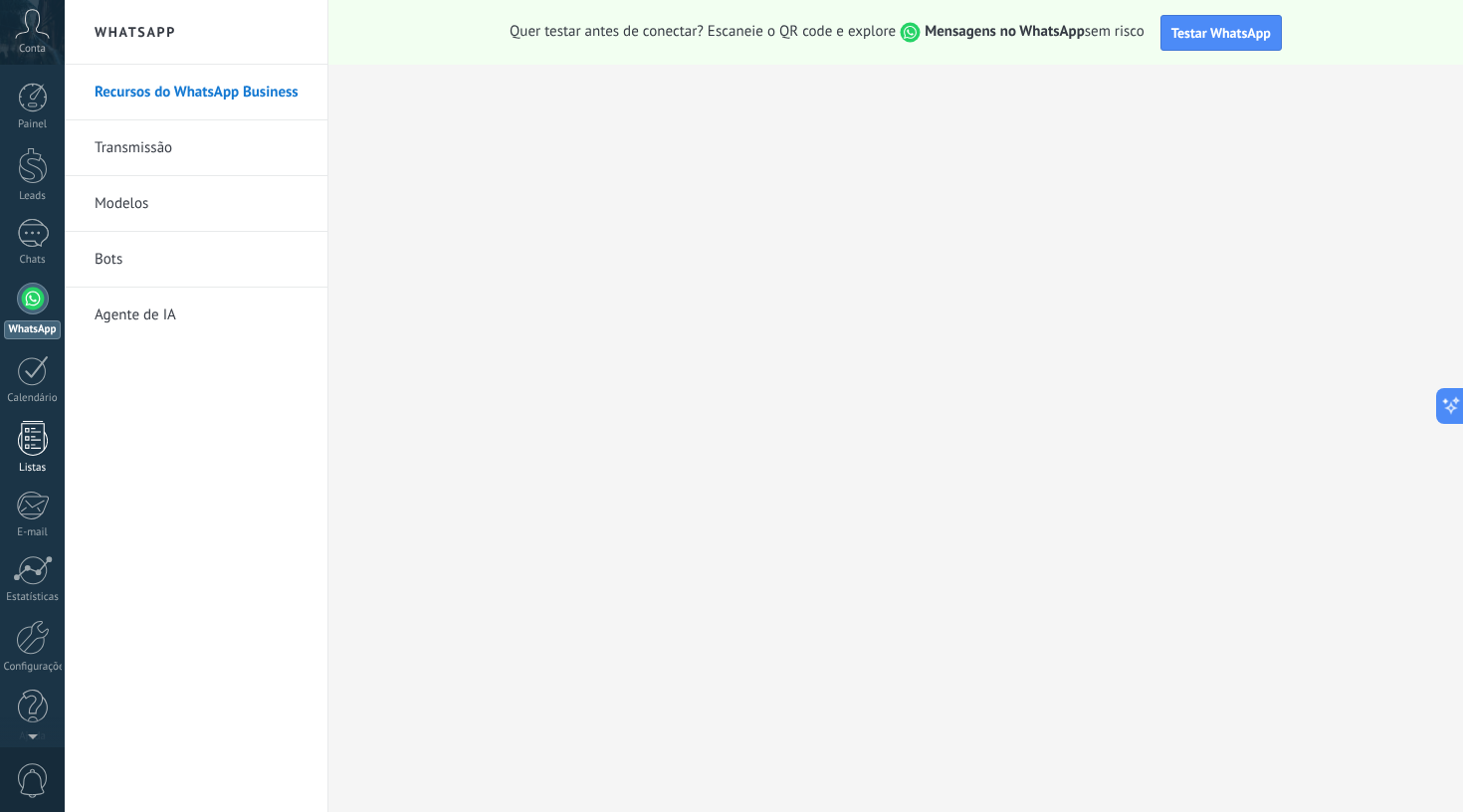 click at bounding box center [33, 438] 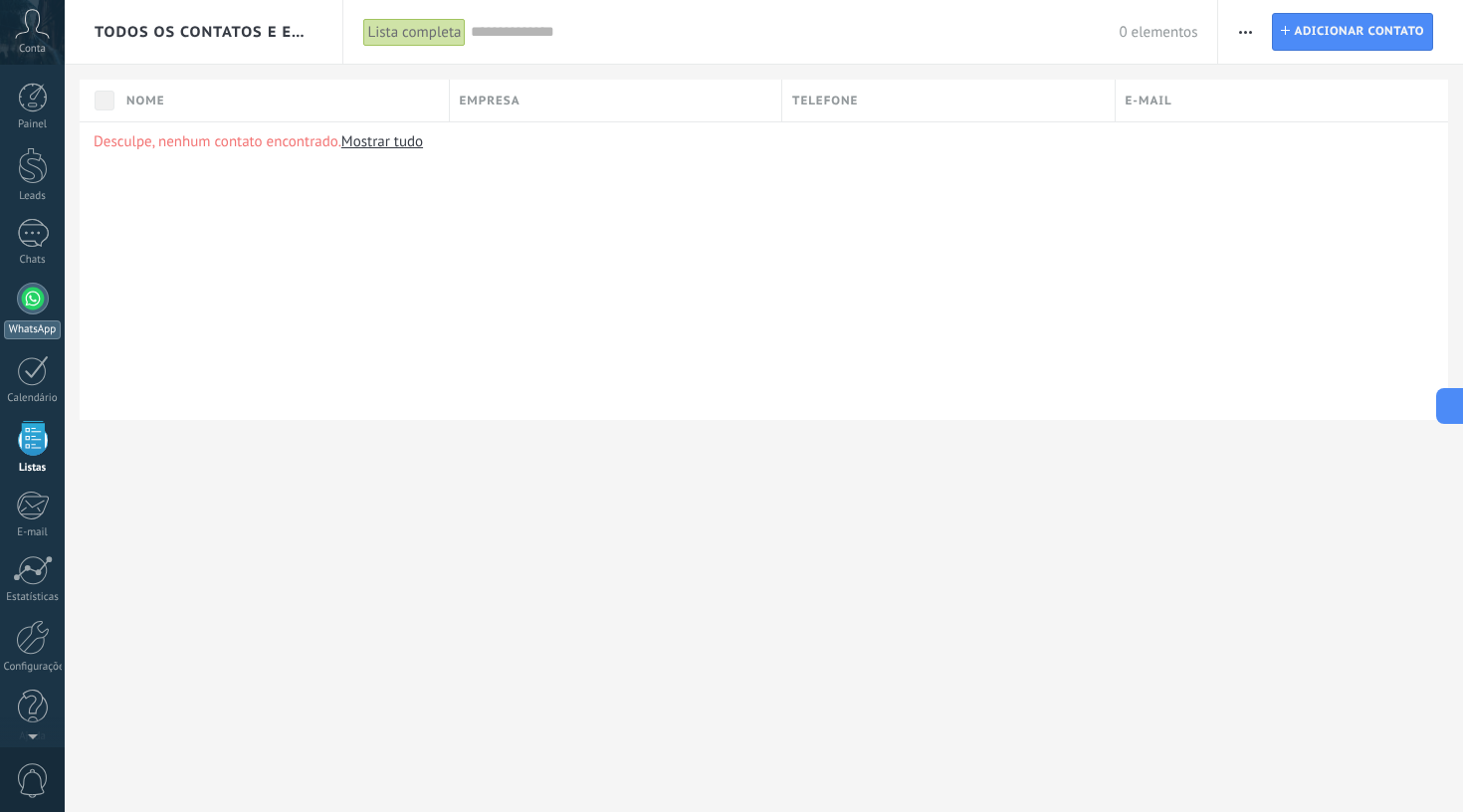 click at bounding box center (33, 299) 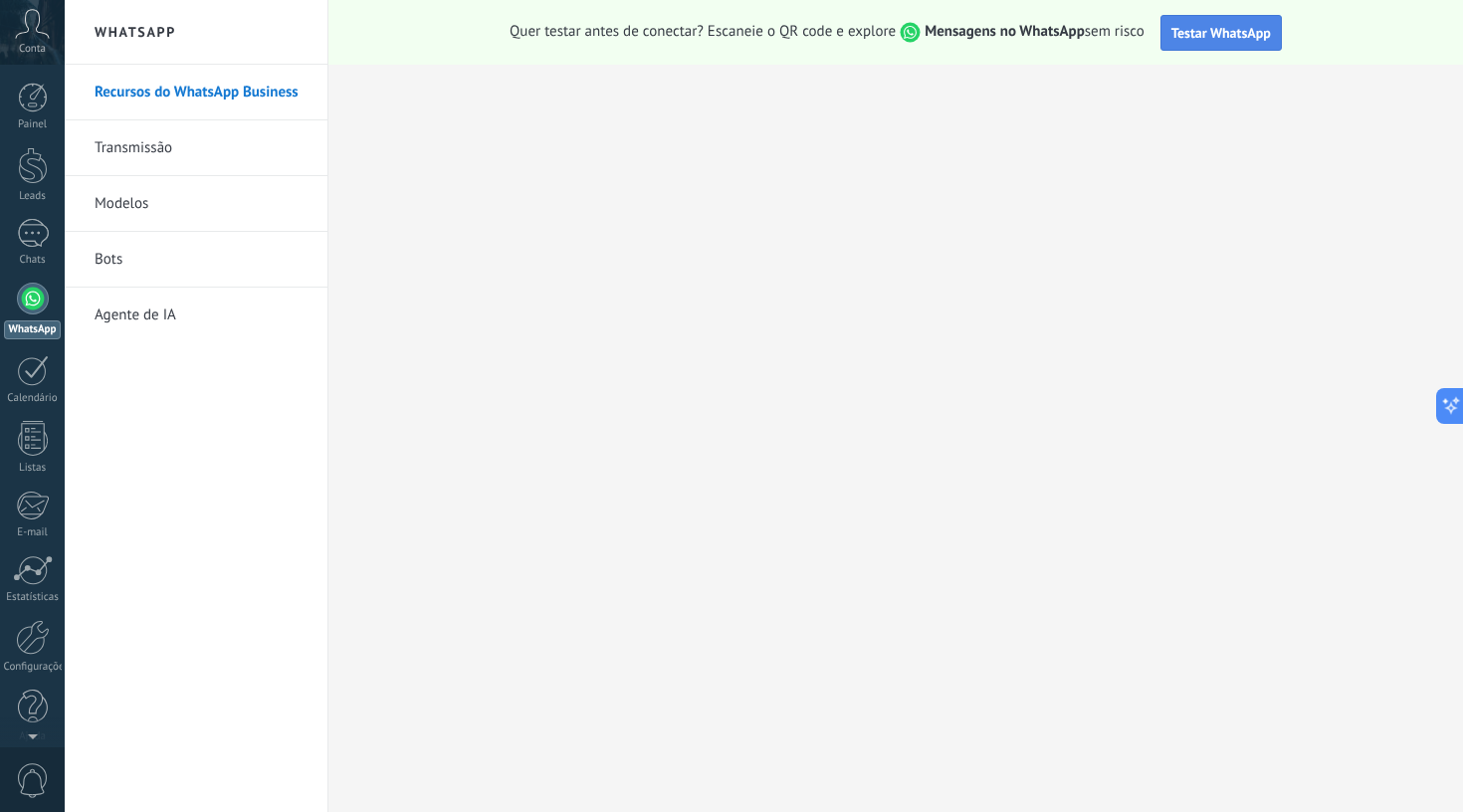 click on "Testar WhatsApp" at bounding box center [1221, 33] 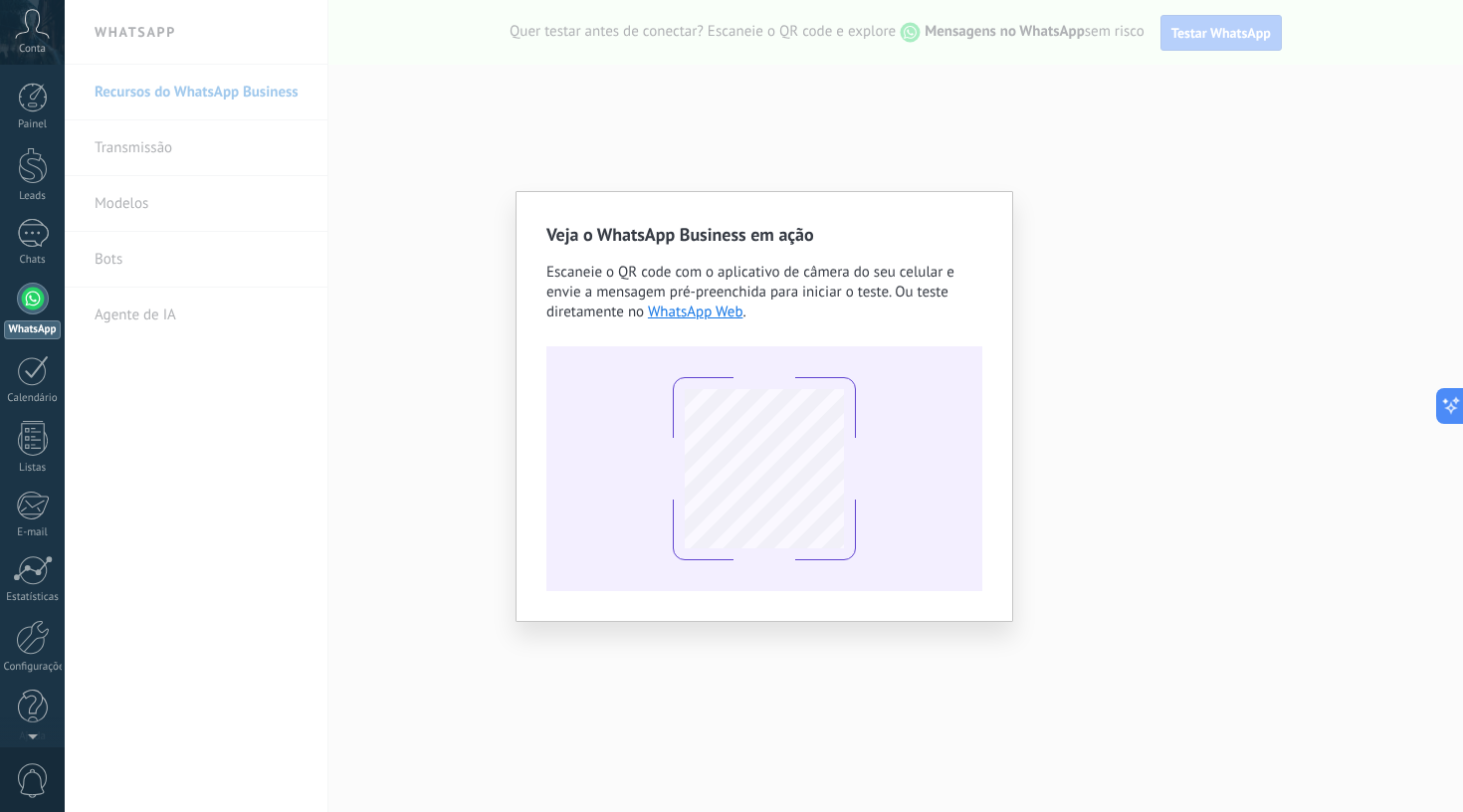click on "Veja o WhatsApp Business em ação Escaneie o QR code com o aplicativo de câmera do seu celular e envie a mensagem pré-preenchida para iniciar o teste. Ou teste diretamente no   WhatsApp Web ." at bounding box center [763, 406] 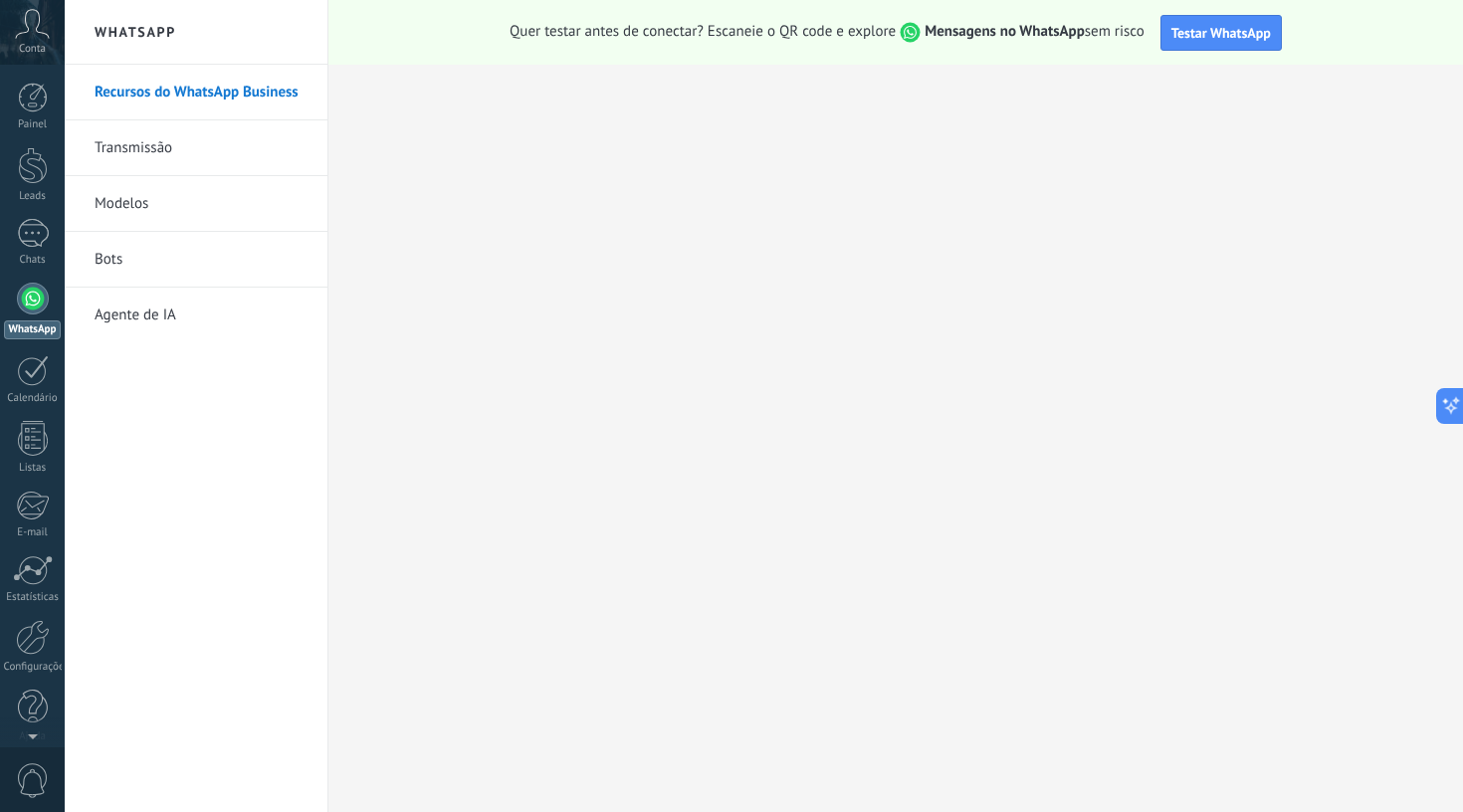 click at bounding box center [33, 299] 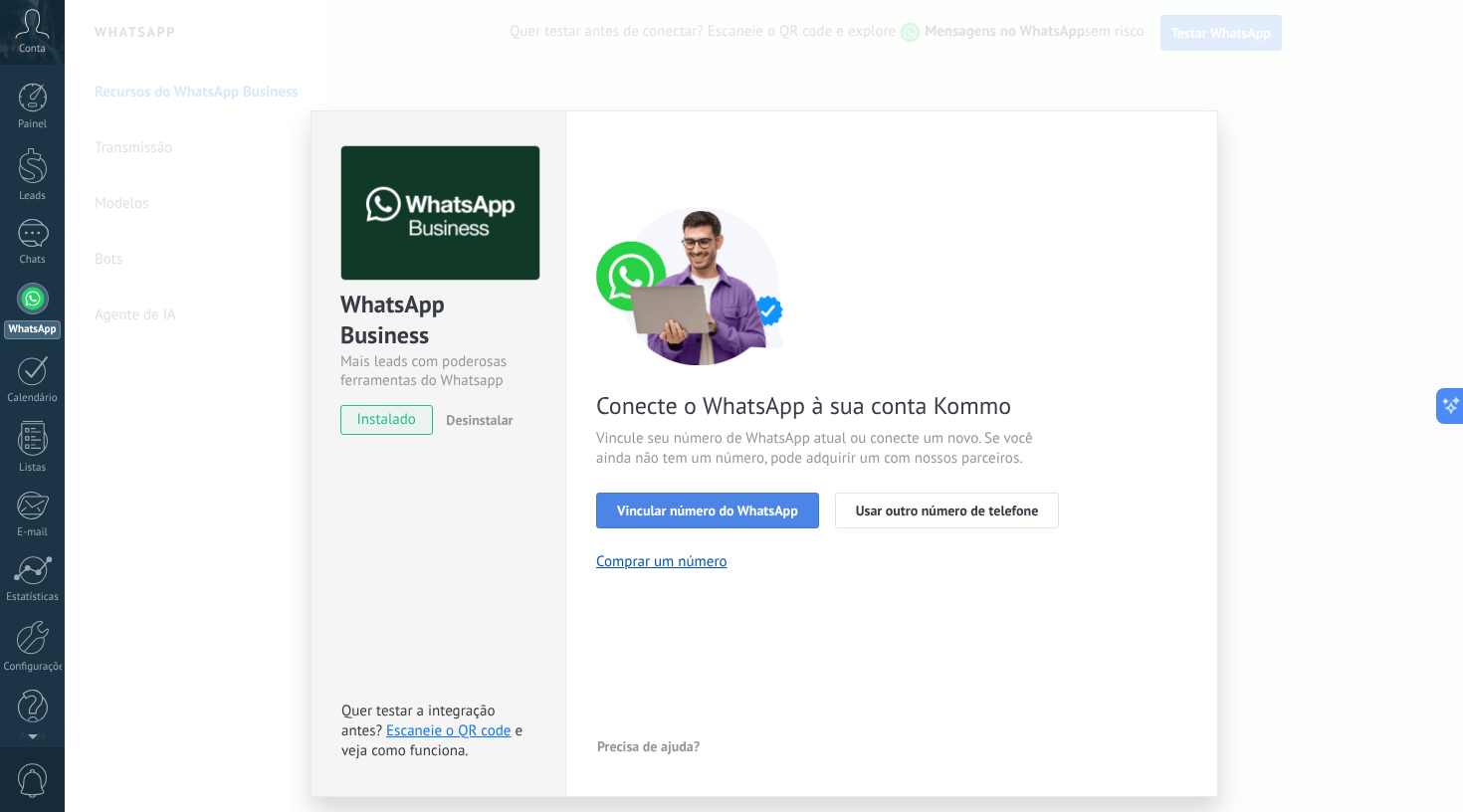 click on "Vincular número do WhatsApp" at bounding box center (708, 510) 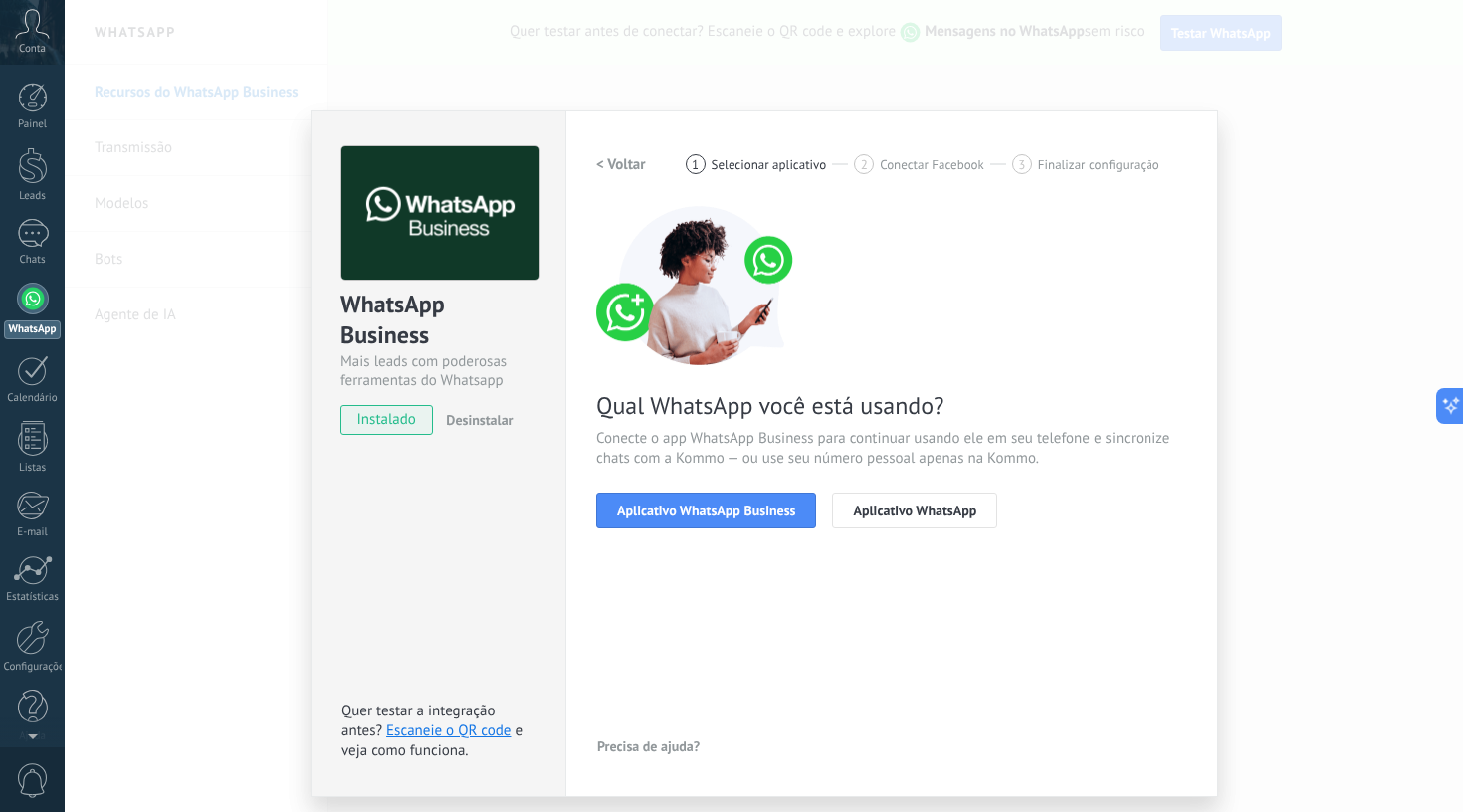 click on "Aplicativo WhatsApp Business" at bounding box center [706, 510] 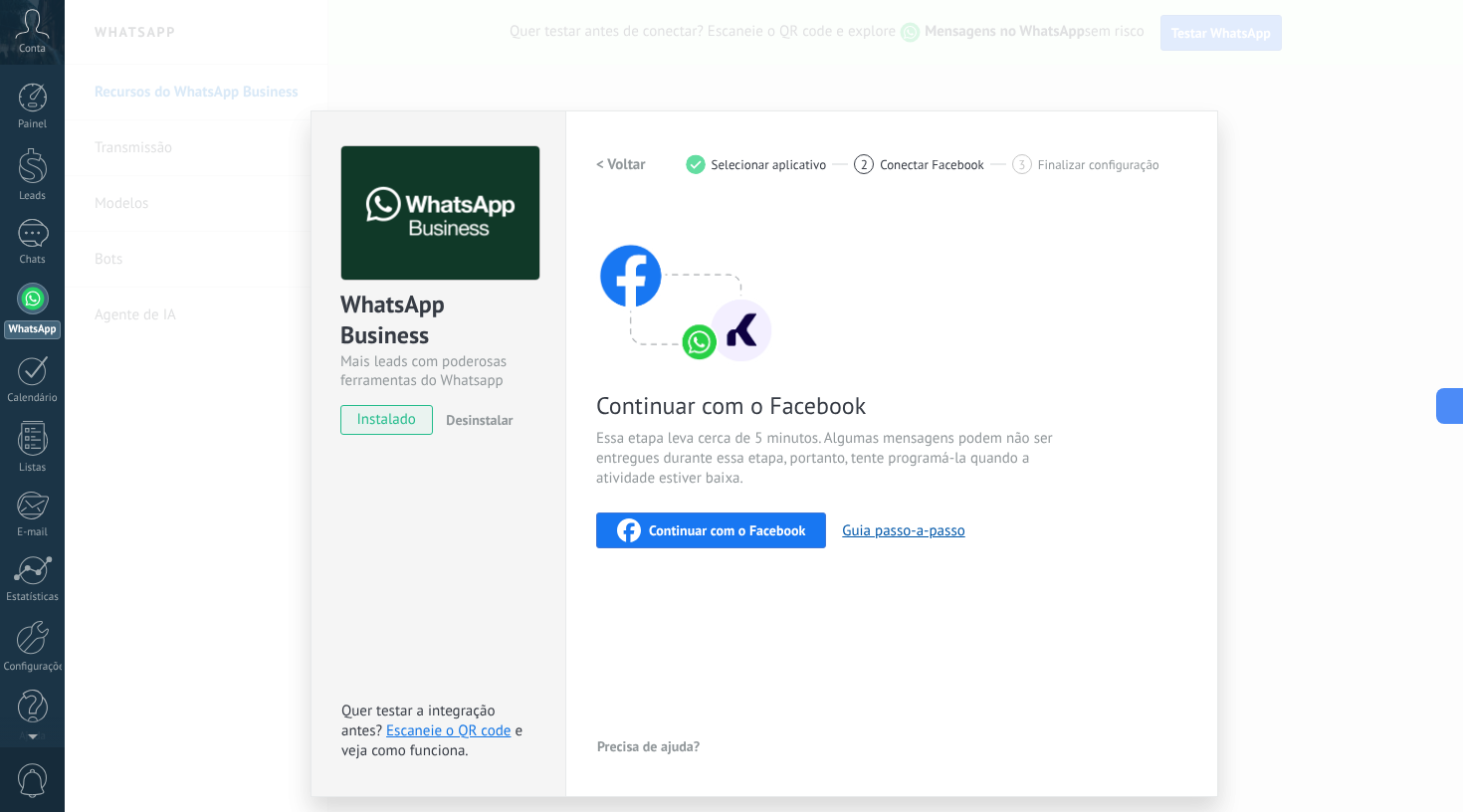 click on "Continuar com o Facebook" at bounding box center [727, 530] 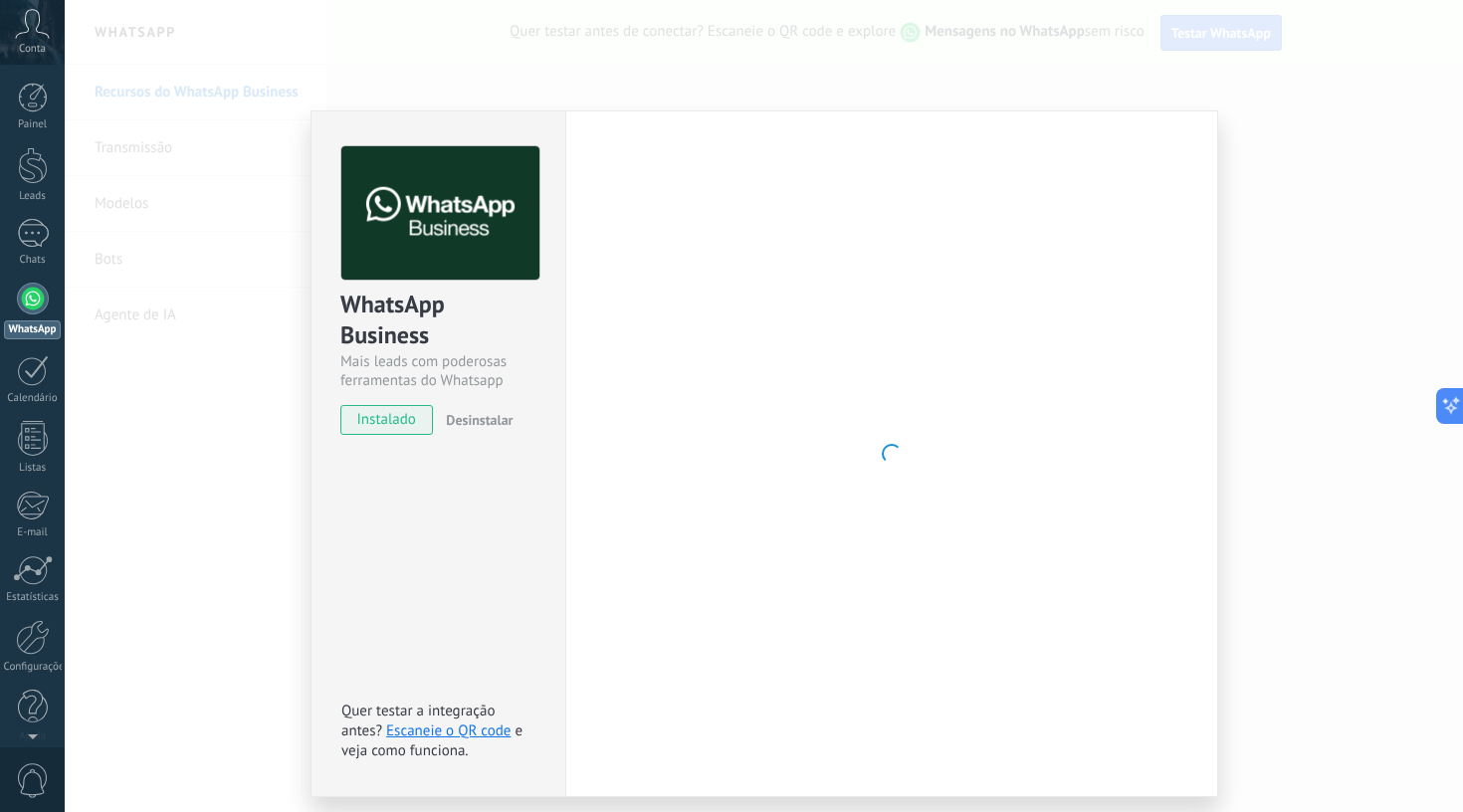 click on "WhatsApp Business Mais leads com poderosas ferramentas do Whatsapp instalado Desinstalar Quer testar a integração antes?   Escaneie o QR code   e veja como funciona. Configurações Autorização Esta aba registra os usuários que permitiram acesso à esta conta. Se você quiser remover a possibilidade de um usuário de enviar solicitações para a conta em relação a esta integração, você pode revogar o acesso. Se o acesso de todos os usuários for revogado, a integração parará de funcionar. Este app está instalado, mas ninguém concedeu acesso ainda. WhatsApp Cloud API Mais _:  Salvar < Voltar 1 Selecionar aplicativo 2 Conectar Facebook 3 Finalizar configuração Continuar com o Facebook Essa etapa leva cerca de 5 minutos. Algumas mensagens podem não ser entregues durante essa etapa, portanto, tente programá-la quando a atividade estiver baixa. Continuar com o Facebook Guia passo-a-passo Precisa de ajuda?" at bounding box center [763, 406] 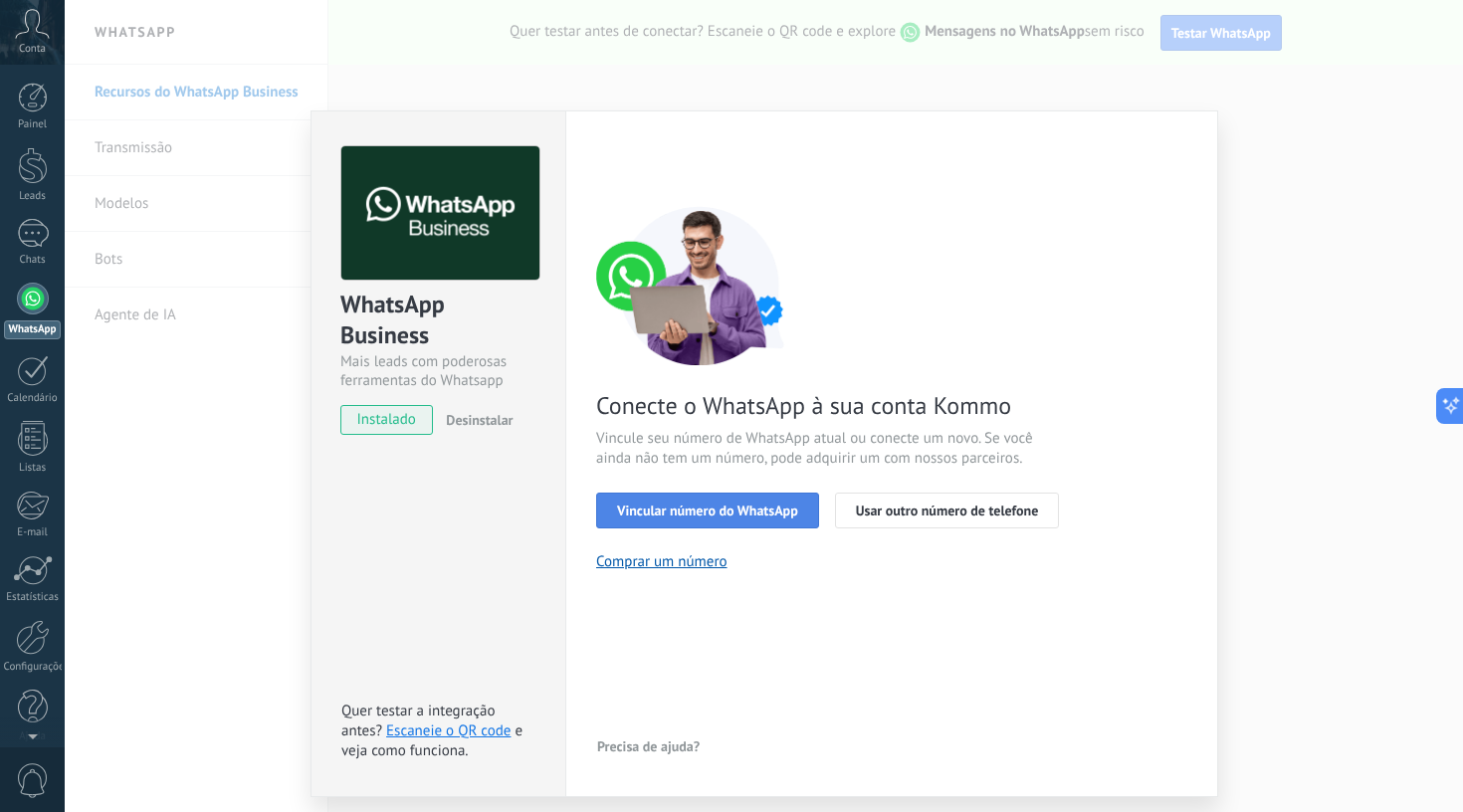 click on "Vincular número do WhatsApp" at bounding box center (708, 510) 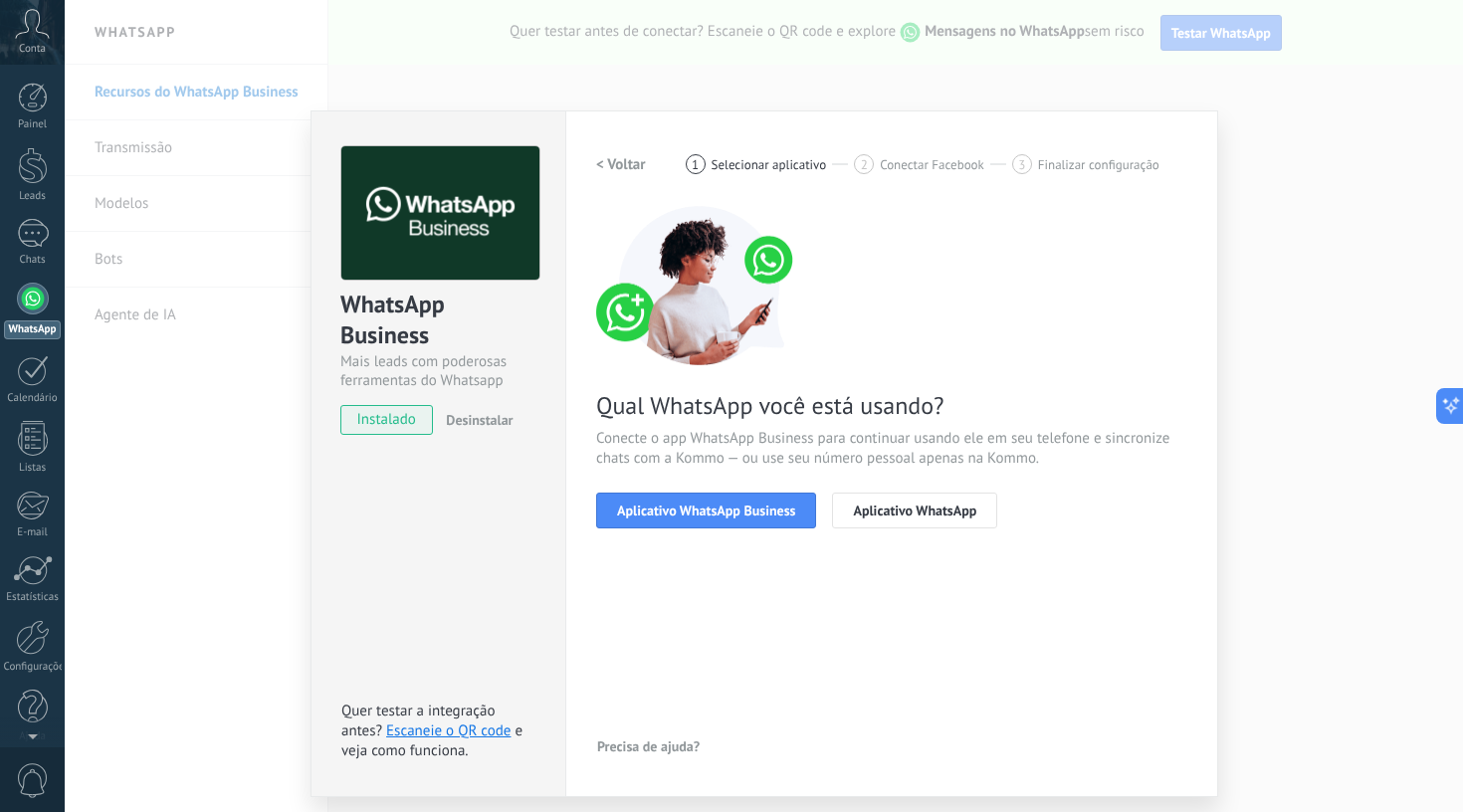 click on "Aplicativo WhatsApp Business" at bounding box center [706, 510] 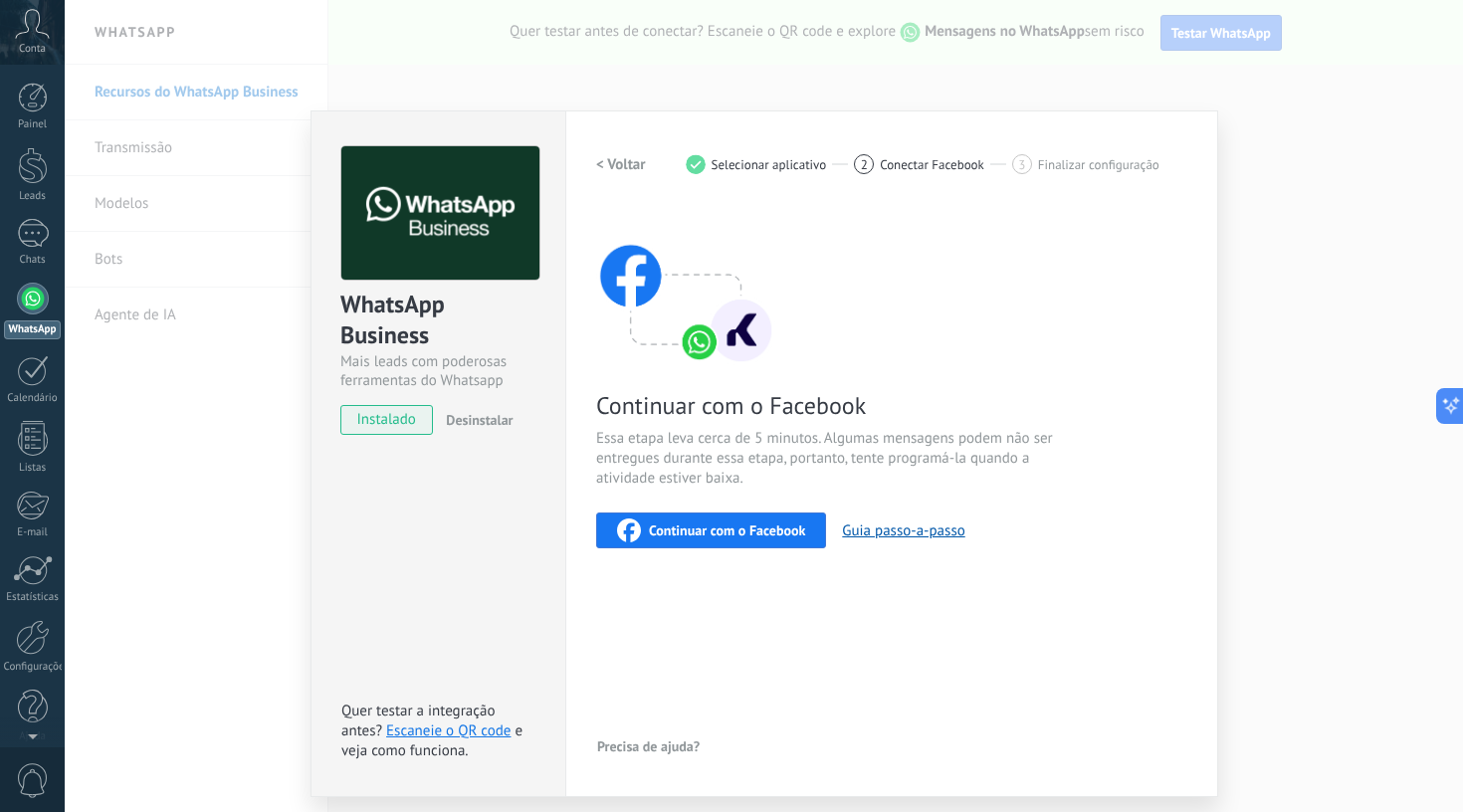 click on "Continuar com o Facebook" at bounding box center [727, 530] 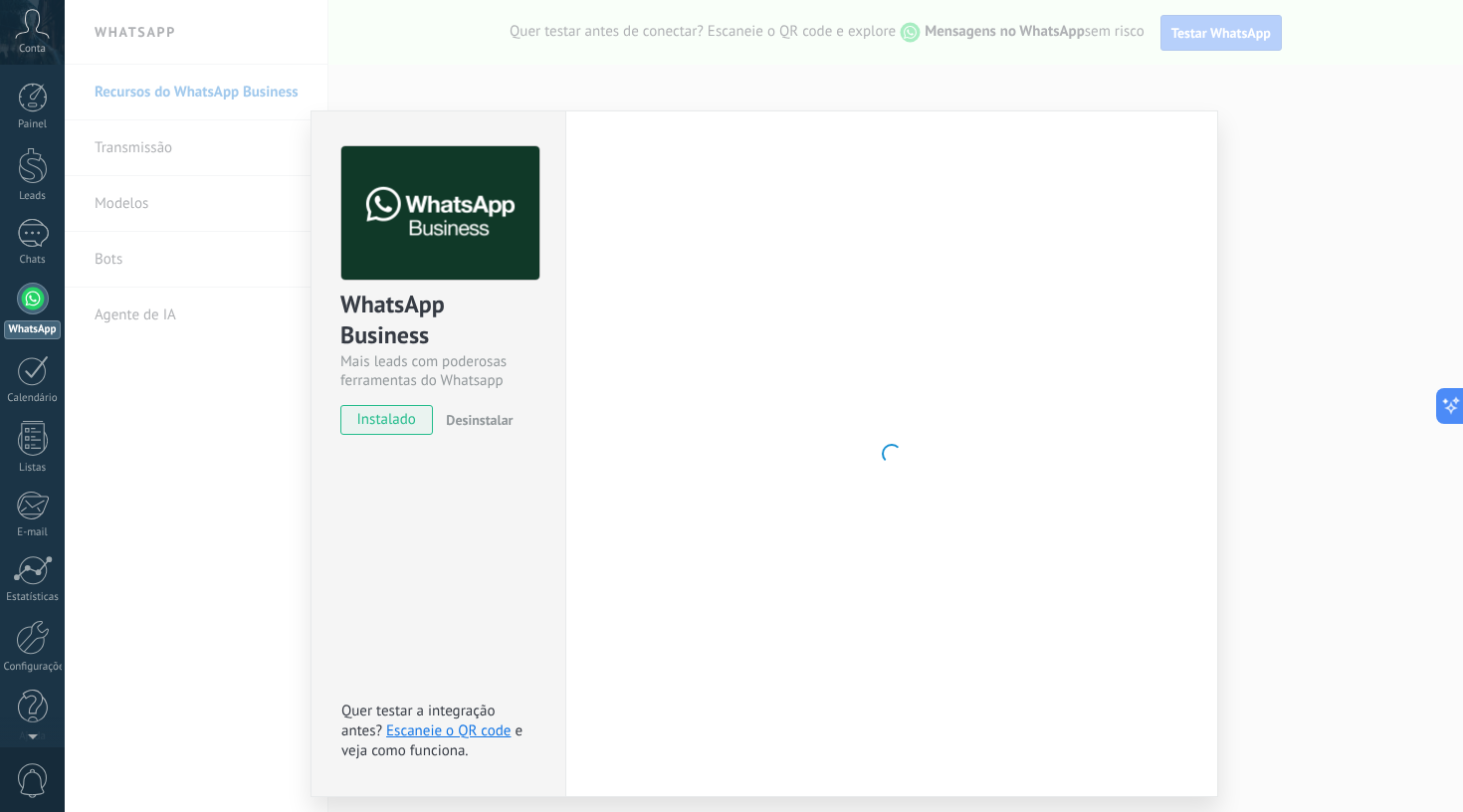 click 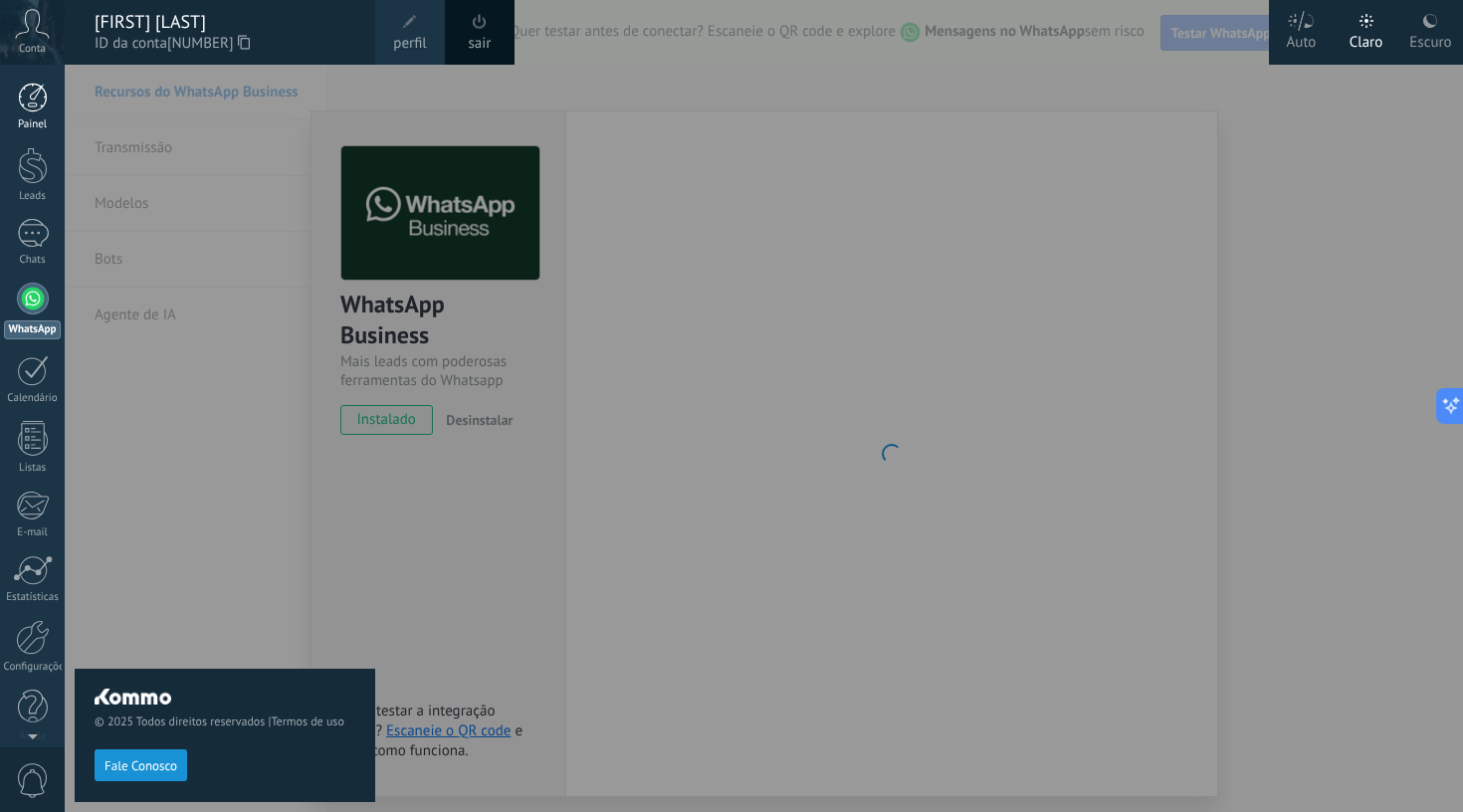 click at bounding box center (33, 98) 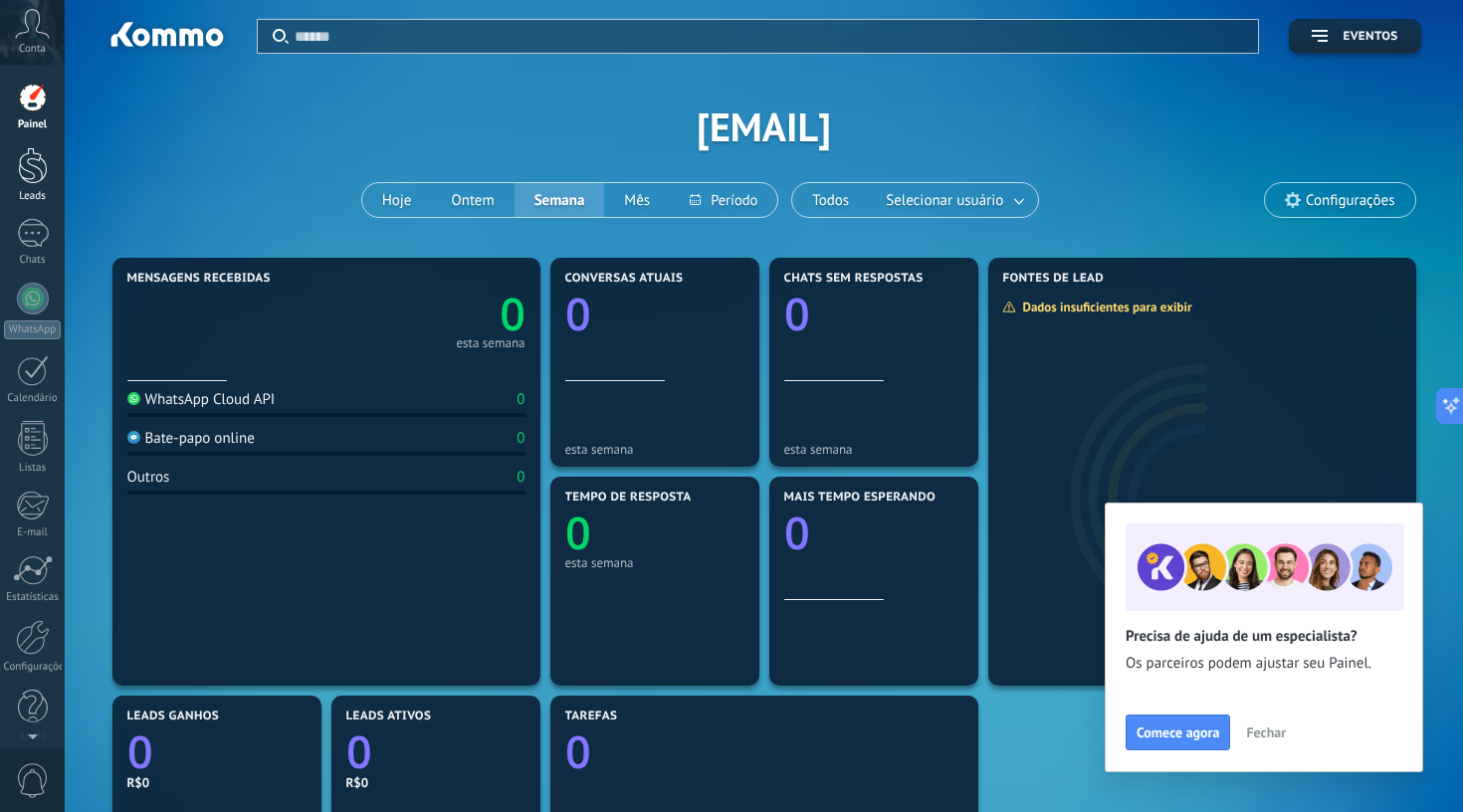 scroll, scrollTop: 0, scrollLeft: 0, axis: both 